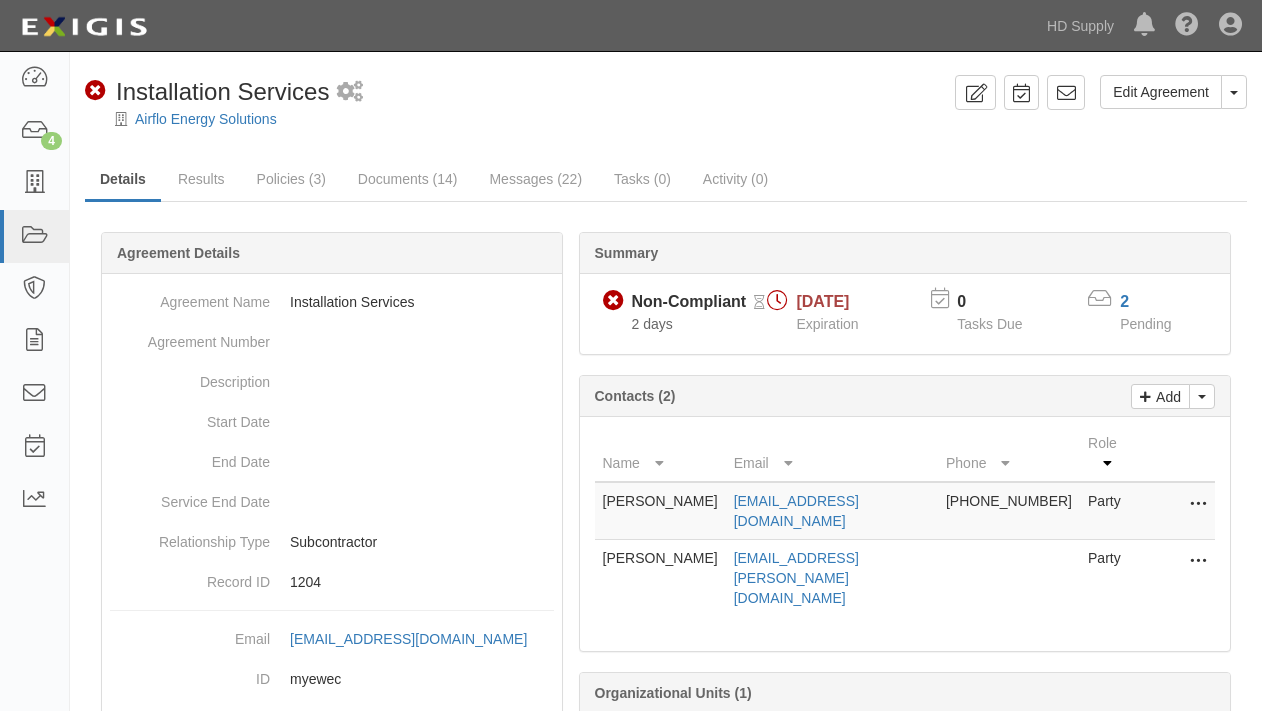 scroll, scrollTop: 0, scrollLeft: 0, axis: both 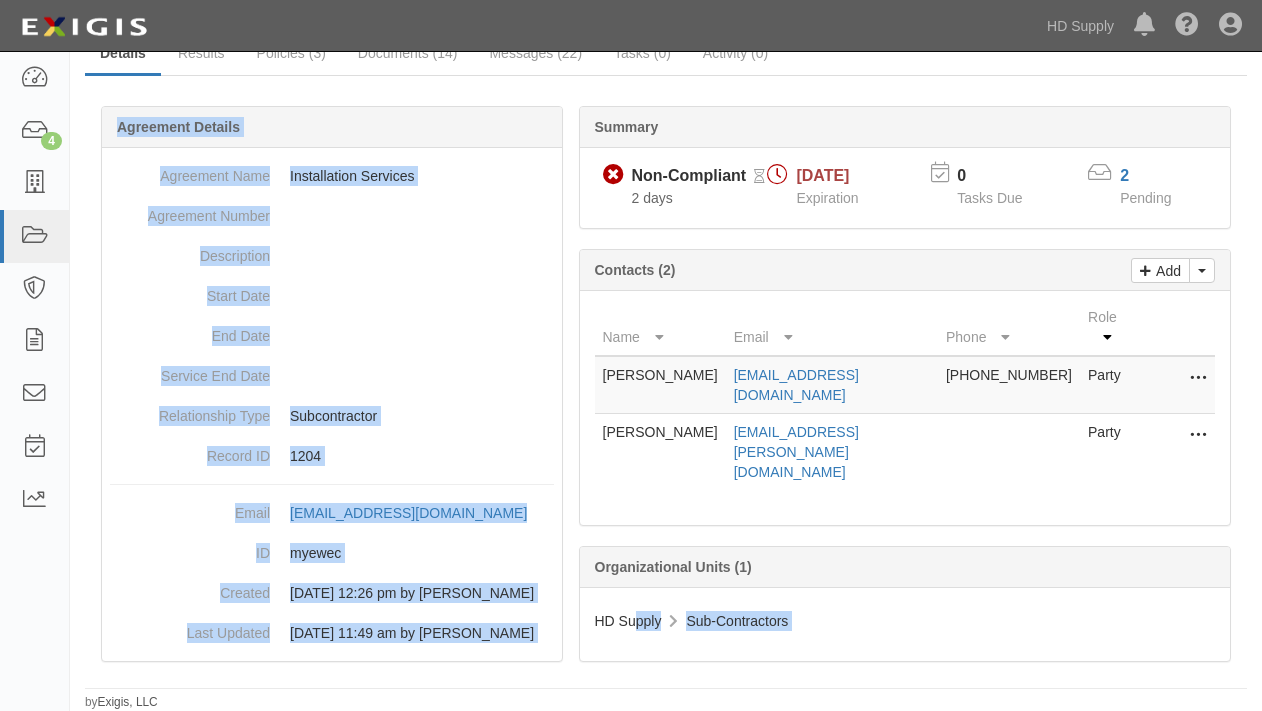 drag, startPoint x: 634, startPoint y: 662, endPoint x: 411, endPoint y: 813, distance: 269.31393 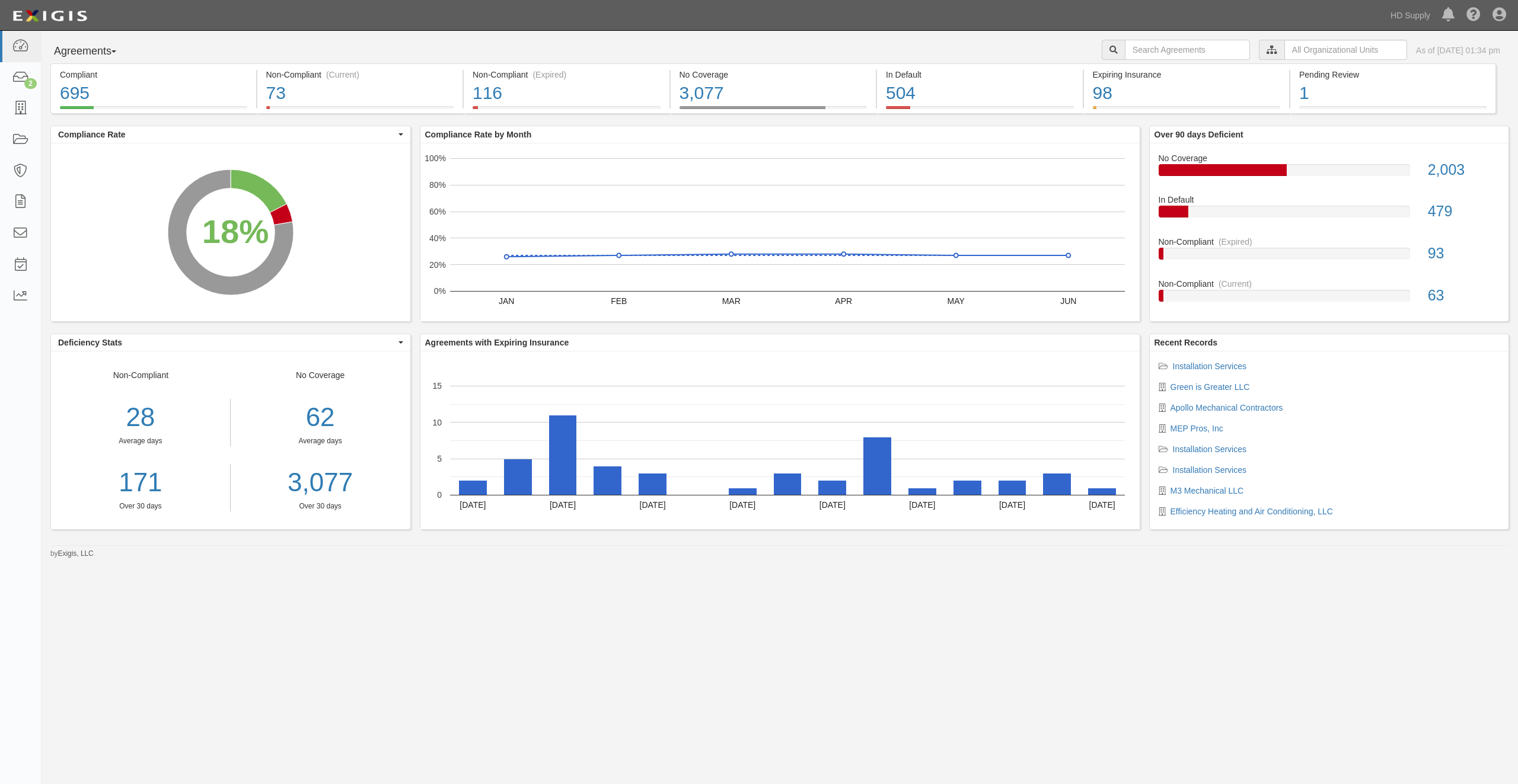 scroll, scrollTop: 0, scrollLeft: 0, axis: both 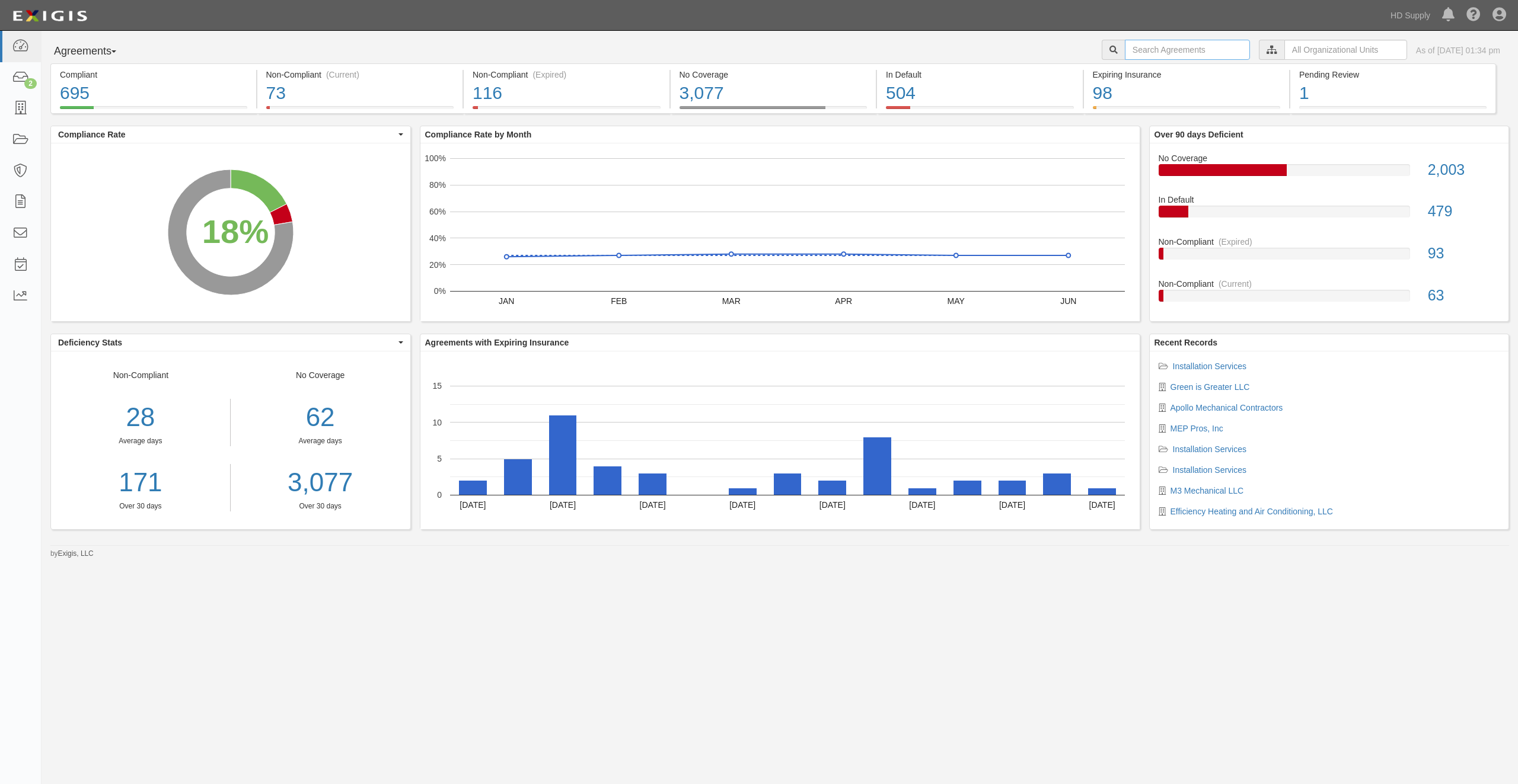 click at bounding box center [1187, 50] 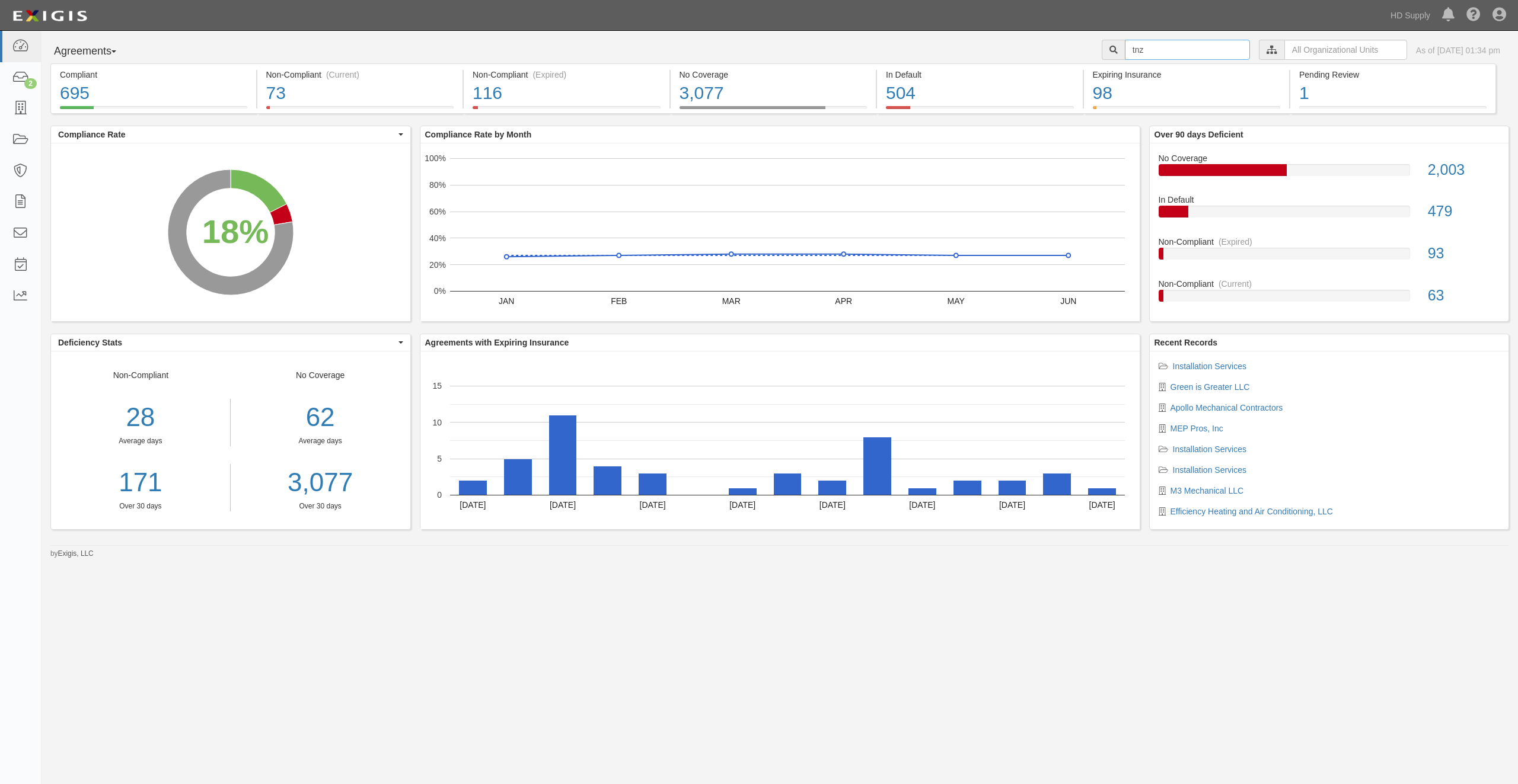 type on "tnz" 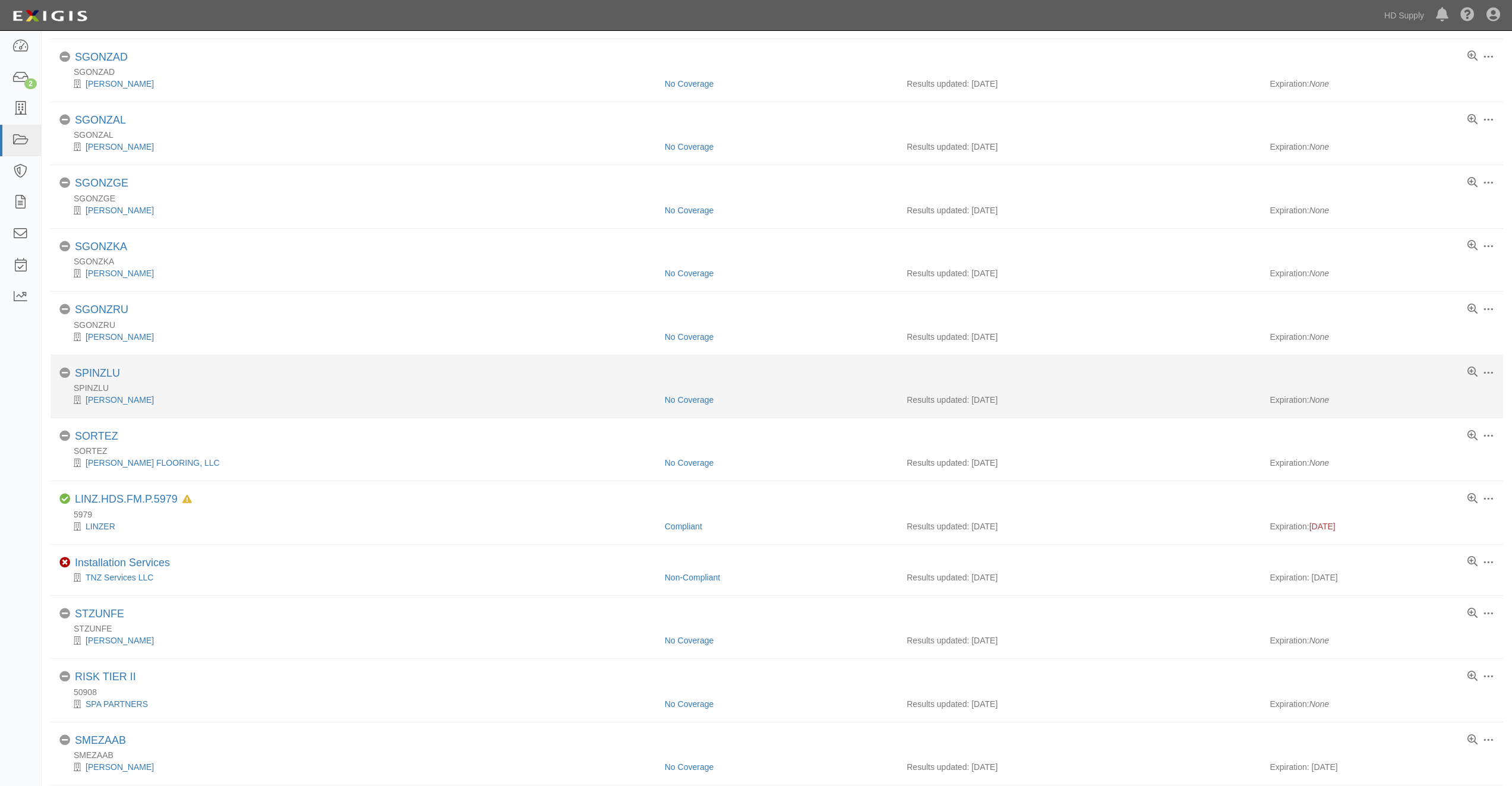 scroll, scrollTop: 297, scrollLeft: 0, axis: vertical 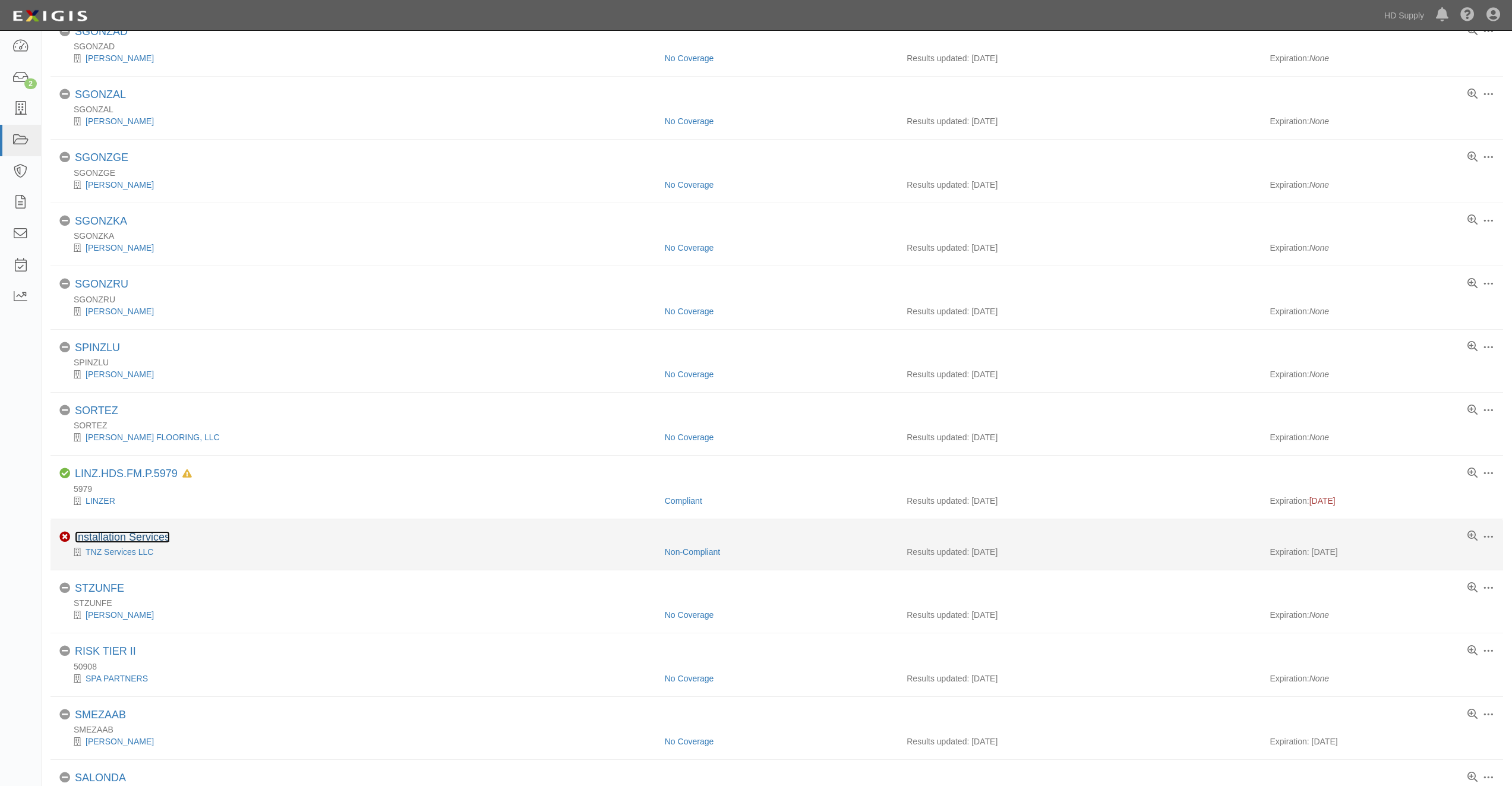 click on "Installation Services" at bounding box center [122, 537] 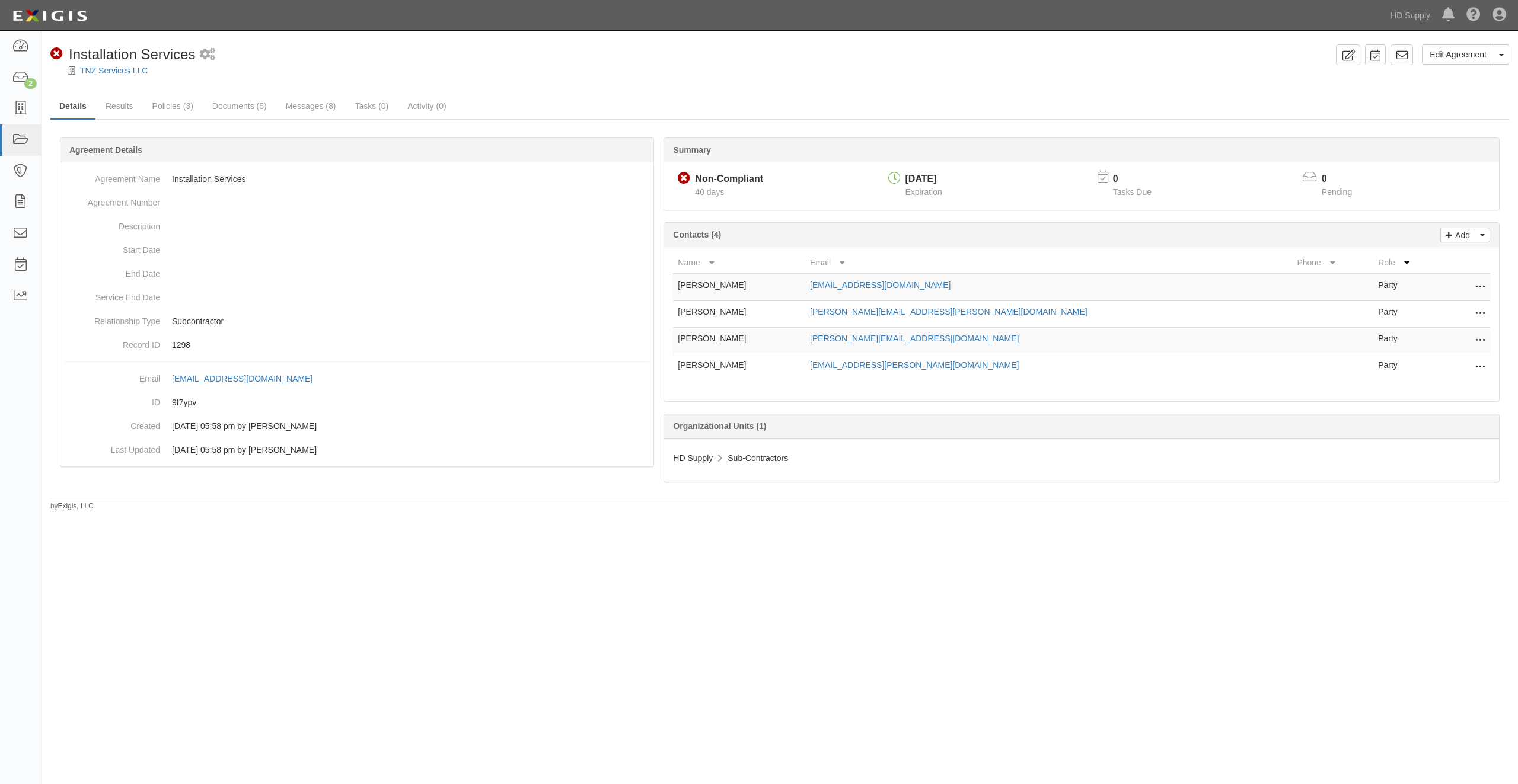 scroll, scrollTop: 0, scrollLeft: 0, axis: both 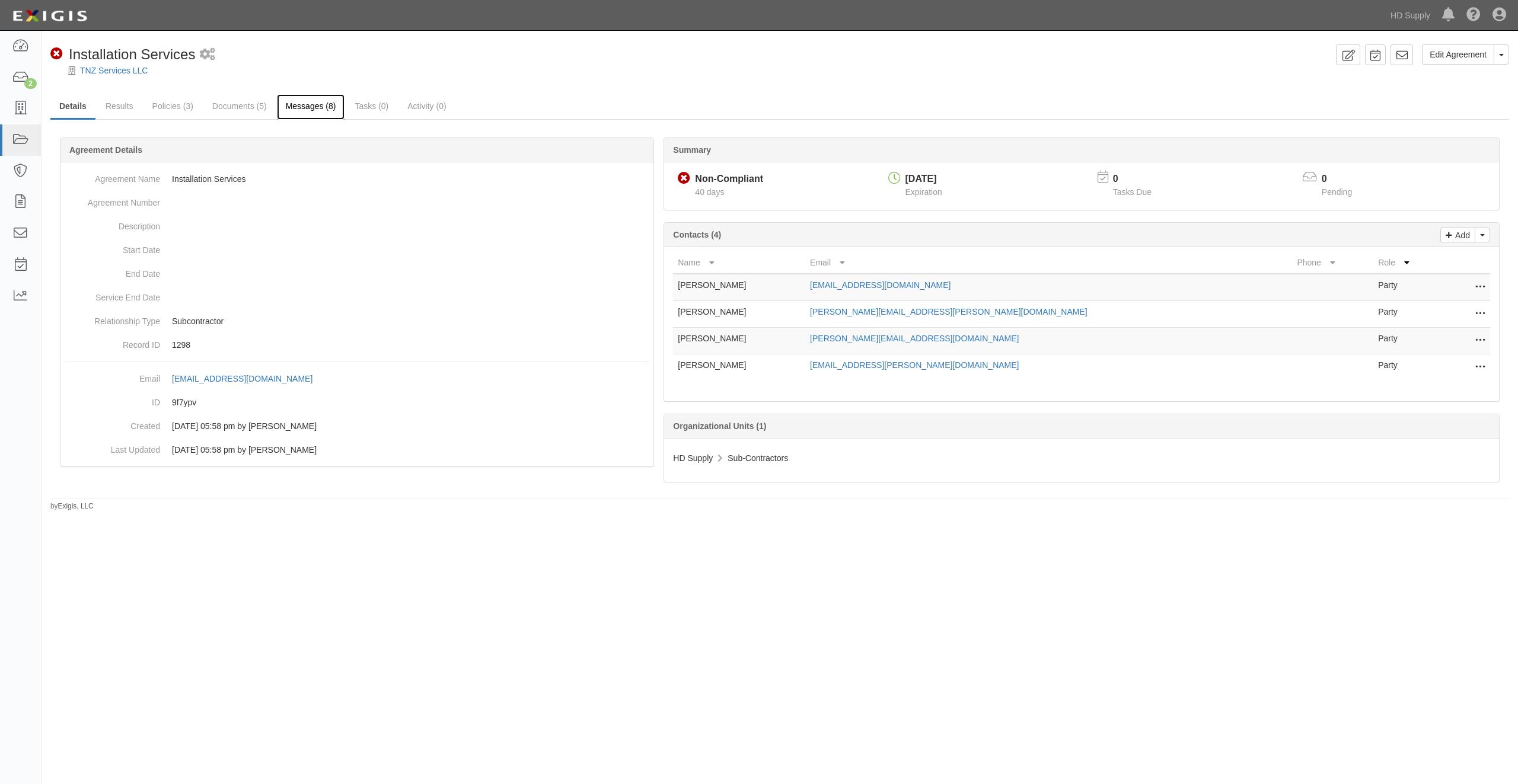 click on "Messages (8)" at bounding box center (311, 107) 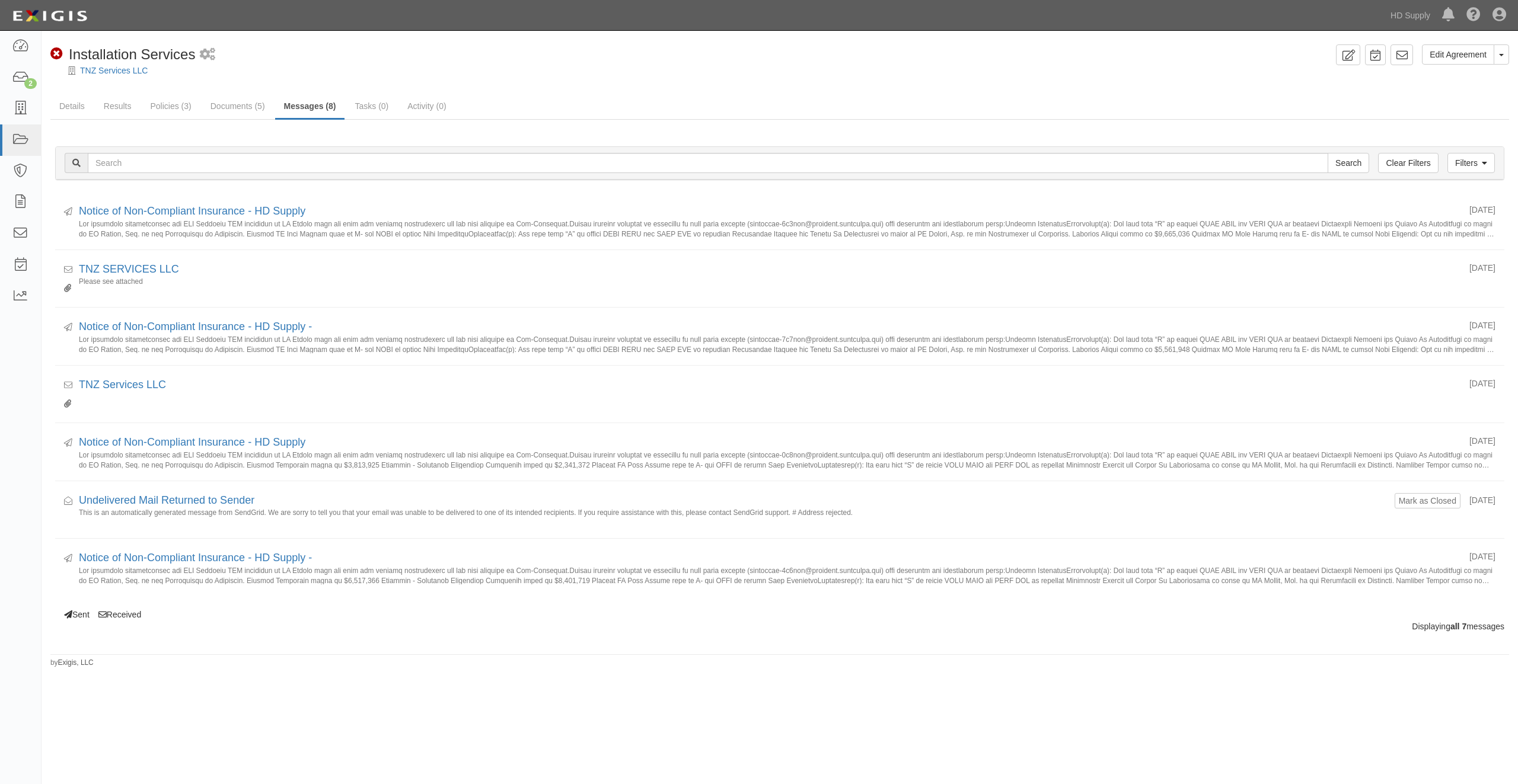 scroll, scrollTop: 0, scrollLeft: 0, axis: both 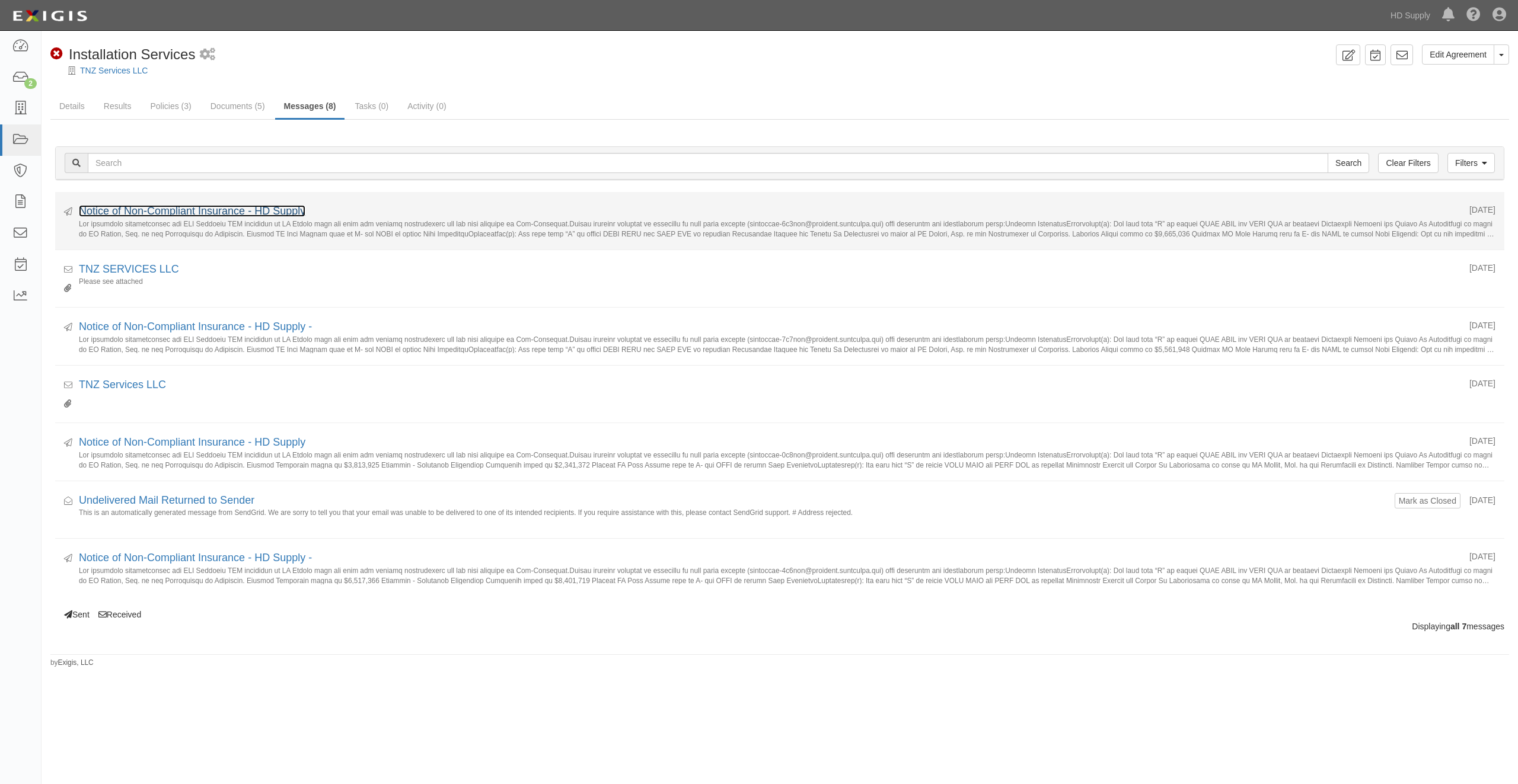 click on "Notice of Non-Compliant Insurance - HD Supply" at bounding box center [192, 211] 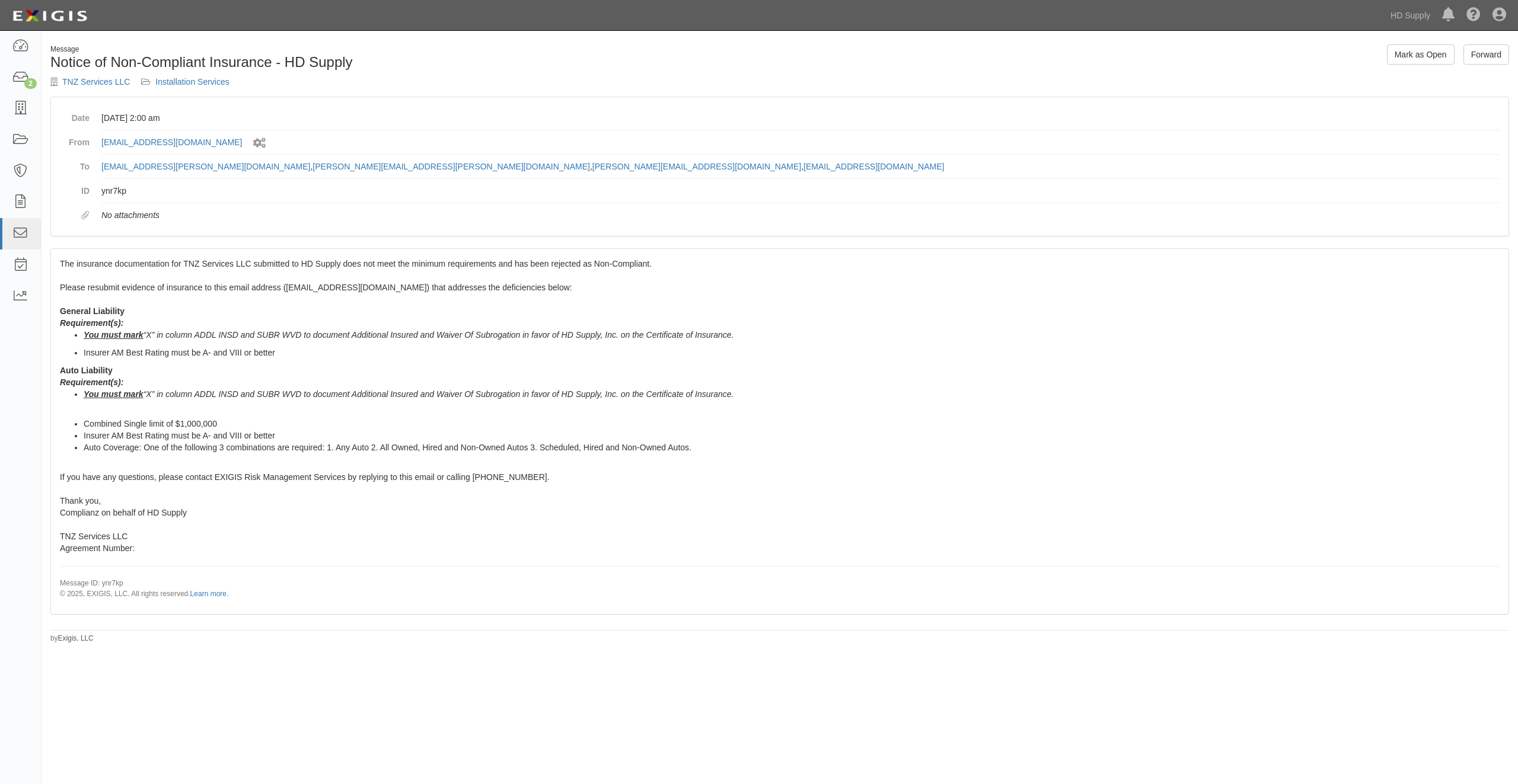 scroll, scrollTop: 0, scrollLeft: 0, axis: both 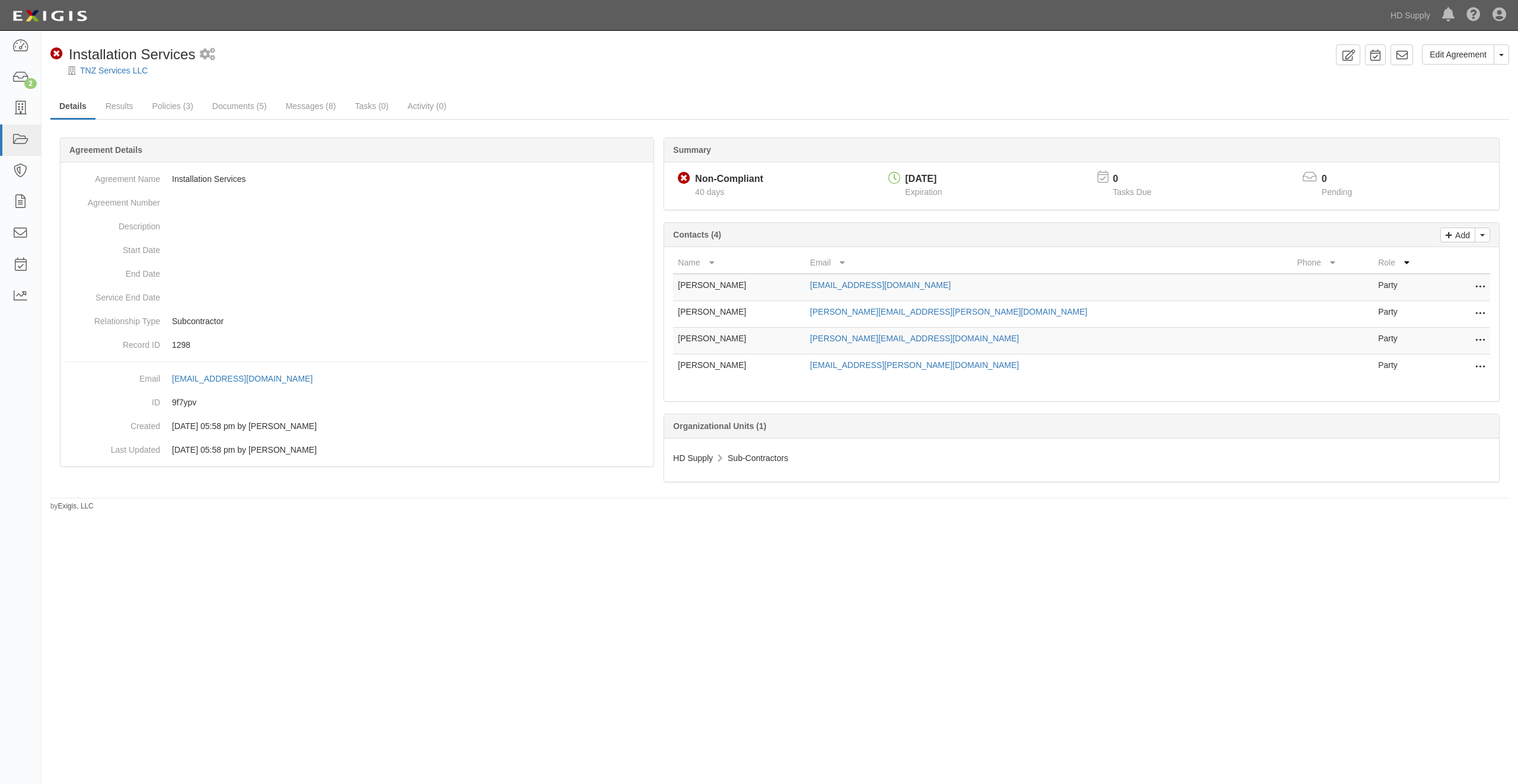 drag, startPoint x: 67, startPoint y: 35, endPoint x: 60, endPoint y: 40, distance: 8.60233 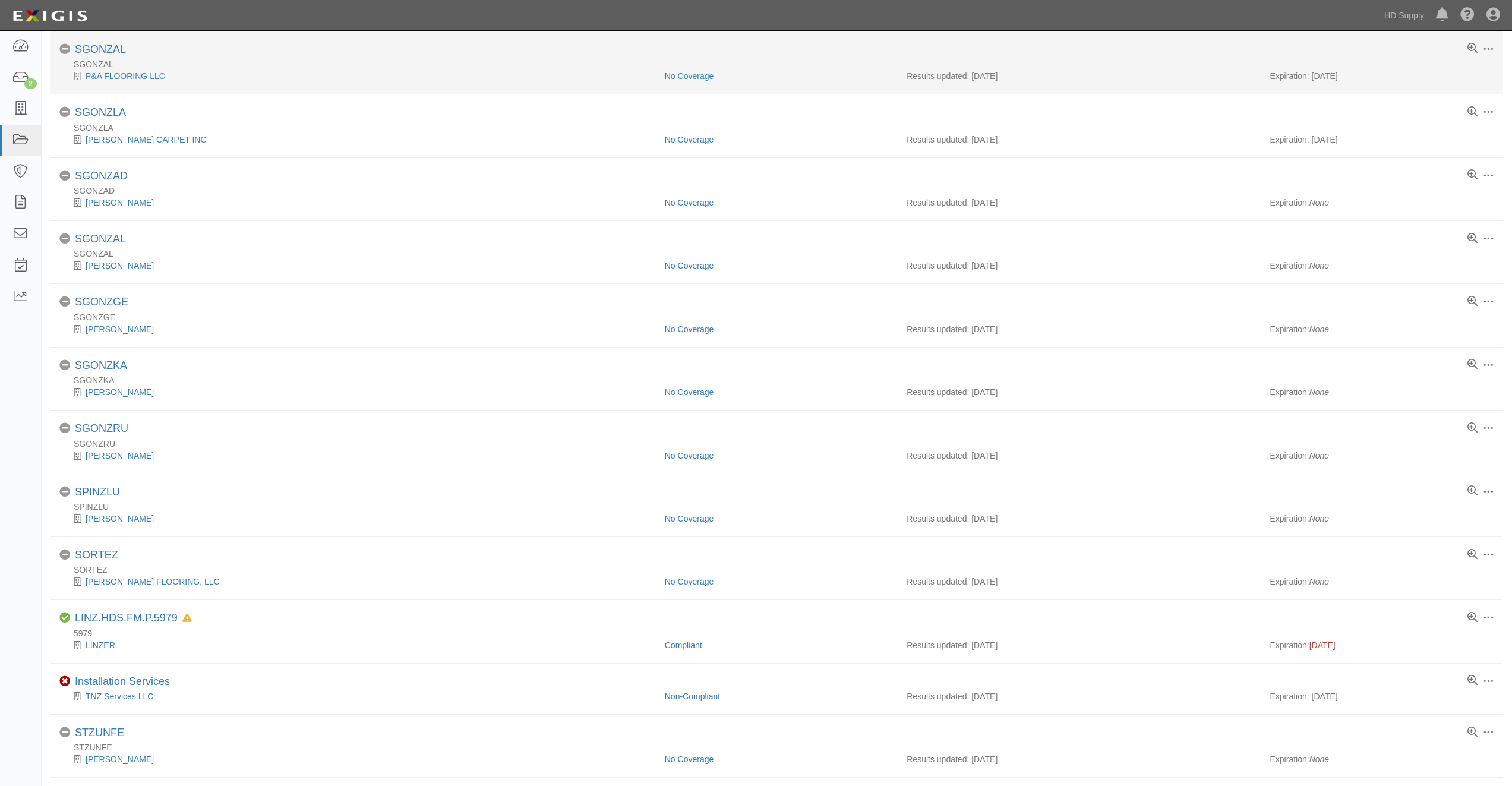 scroll, scrollTop: 0, scrollLeft: 0, axis: both 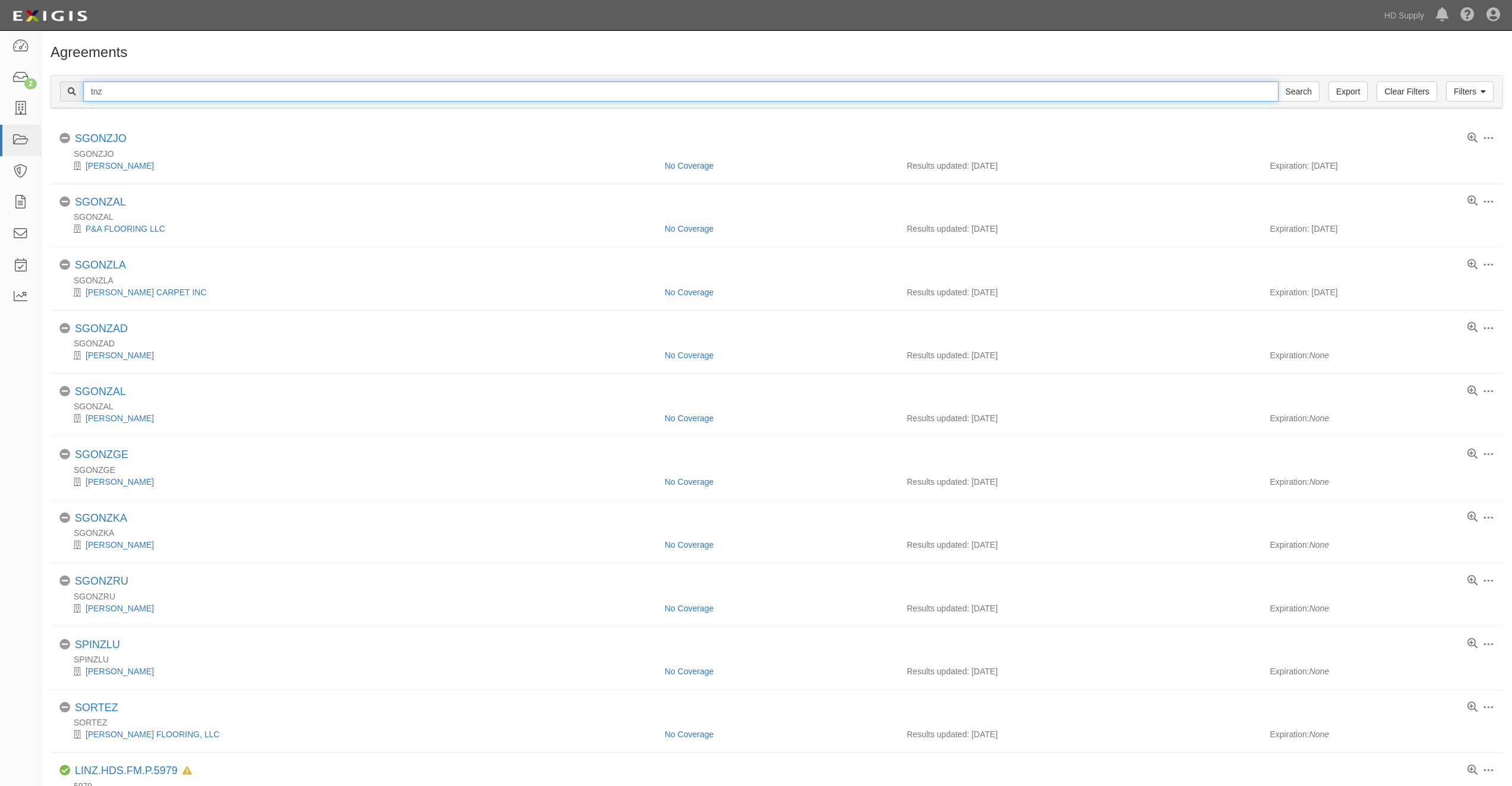 drag, startPoint x: 124, startPoint y: 89, endPoint x: 68, endPoint y: 96, distance: 56.435804 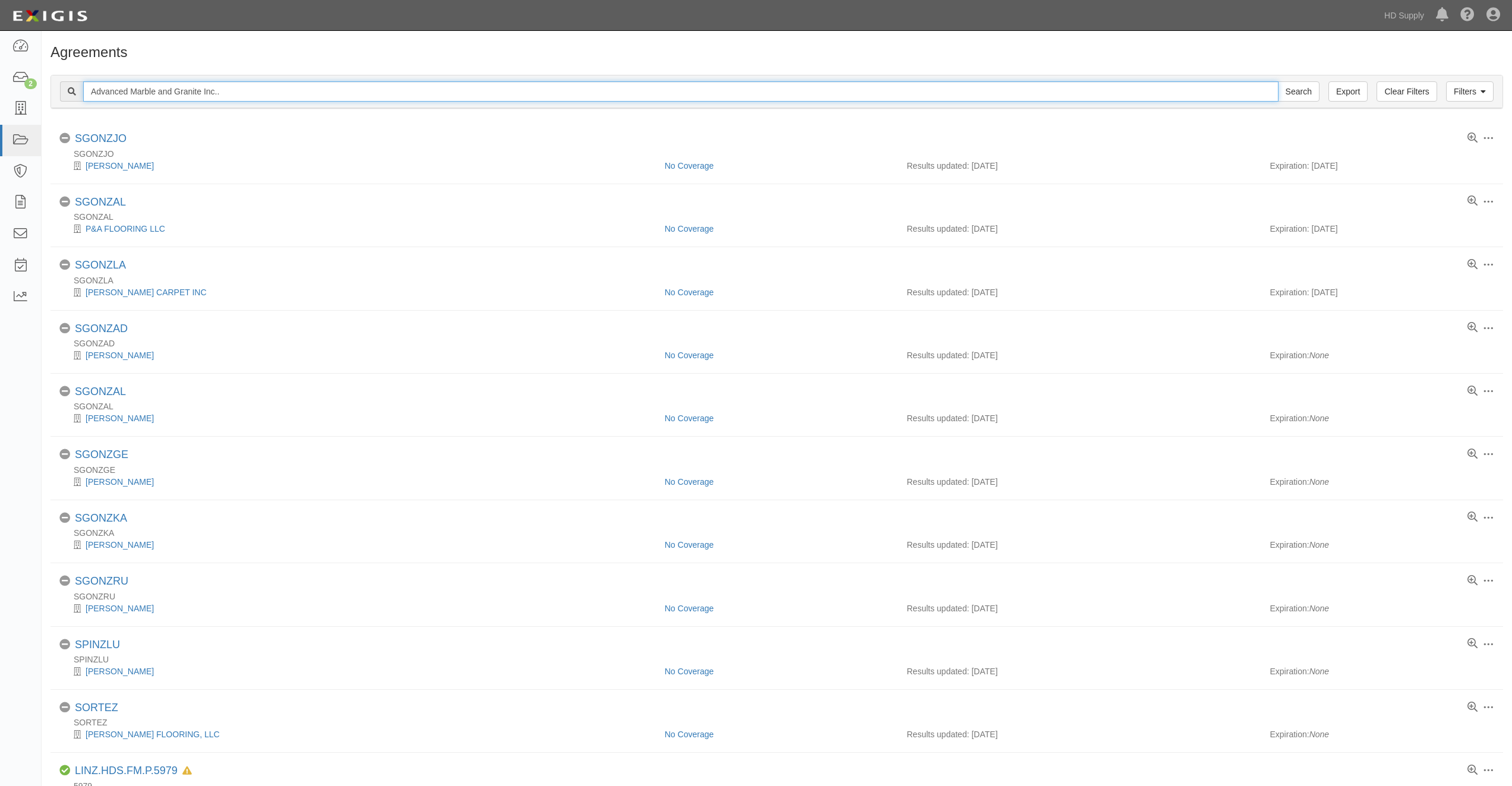 type on "Advanced Marble and Granite Inc.." 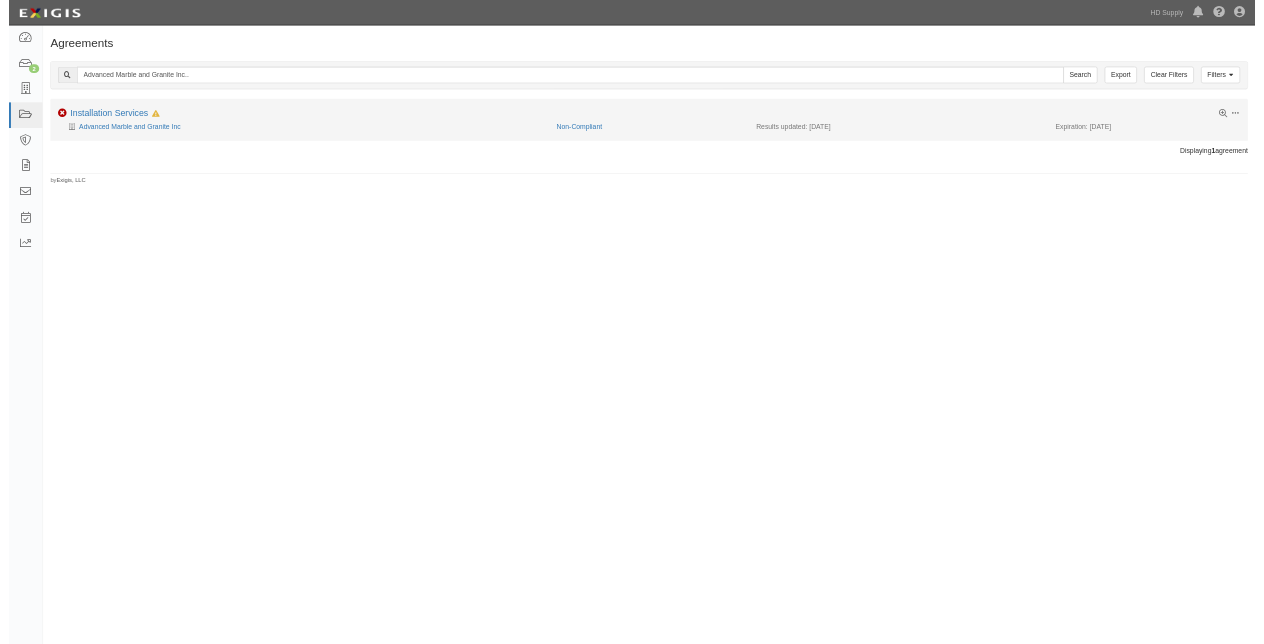 scroll, scrollTop: 0, scrollLeft: 0, axis: both 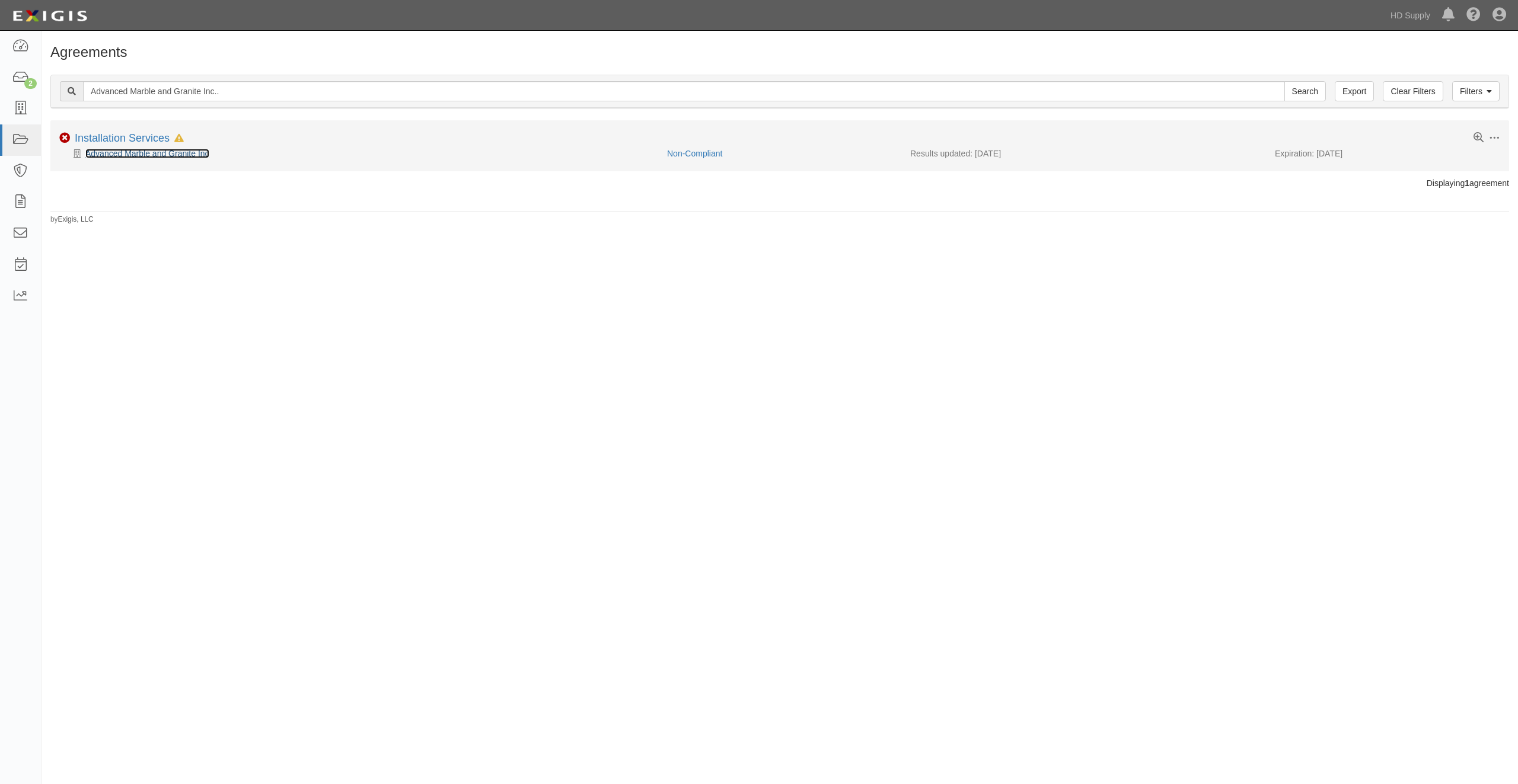 click on "Advanced Marble and Granite Inc" at bounding box center [147, 153] 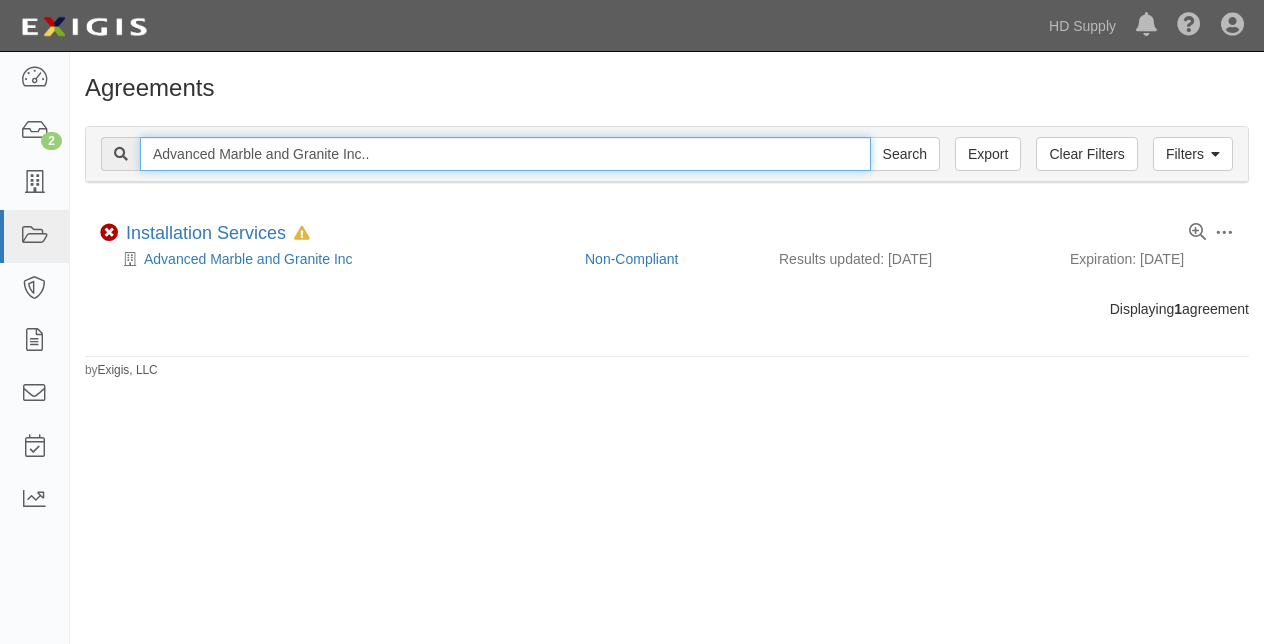 drag, startPoint x: 449, startPoint y: 149, endPoint x: 110, endPoint y: 164, distance: 339.3317 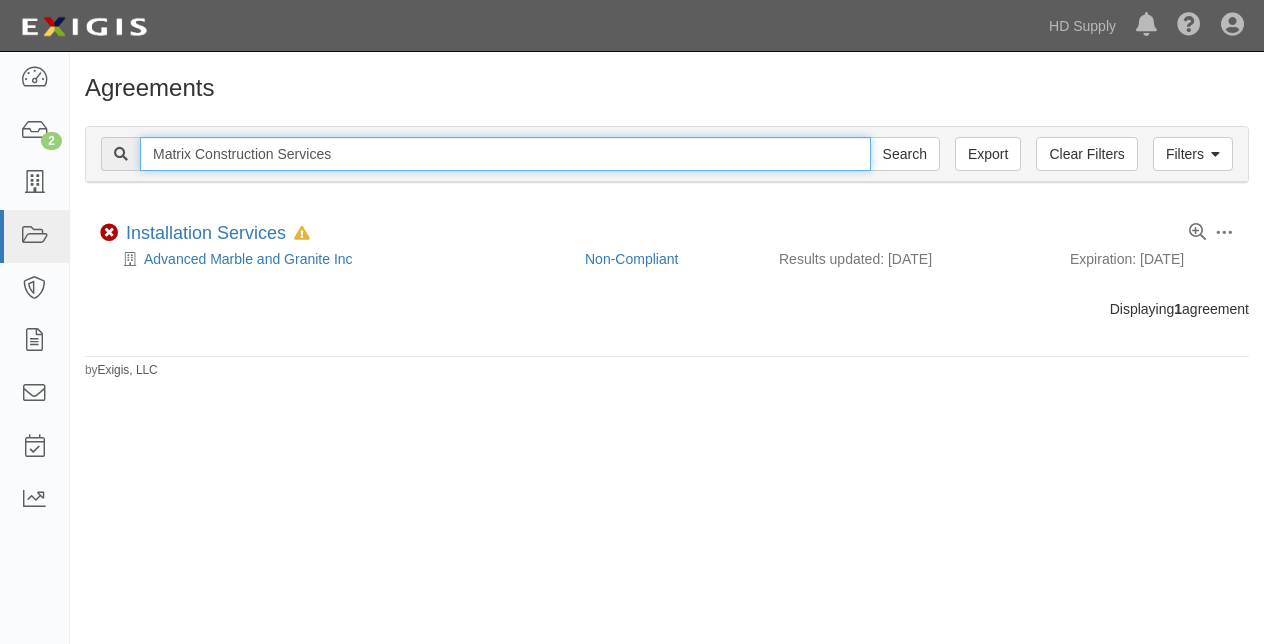 type on "Matrix Construction Services" 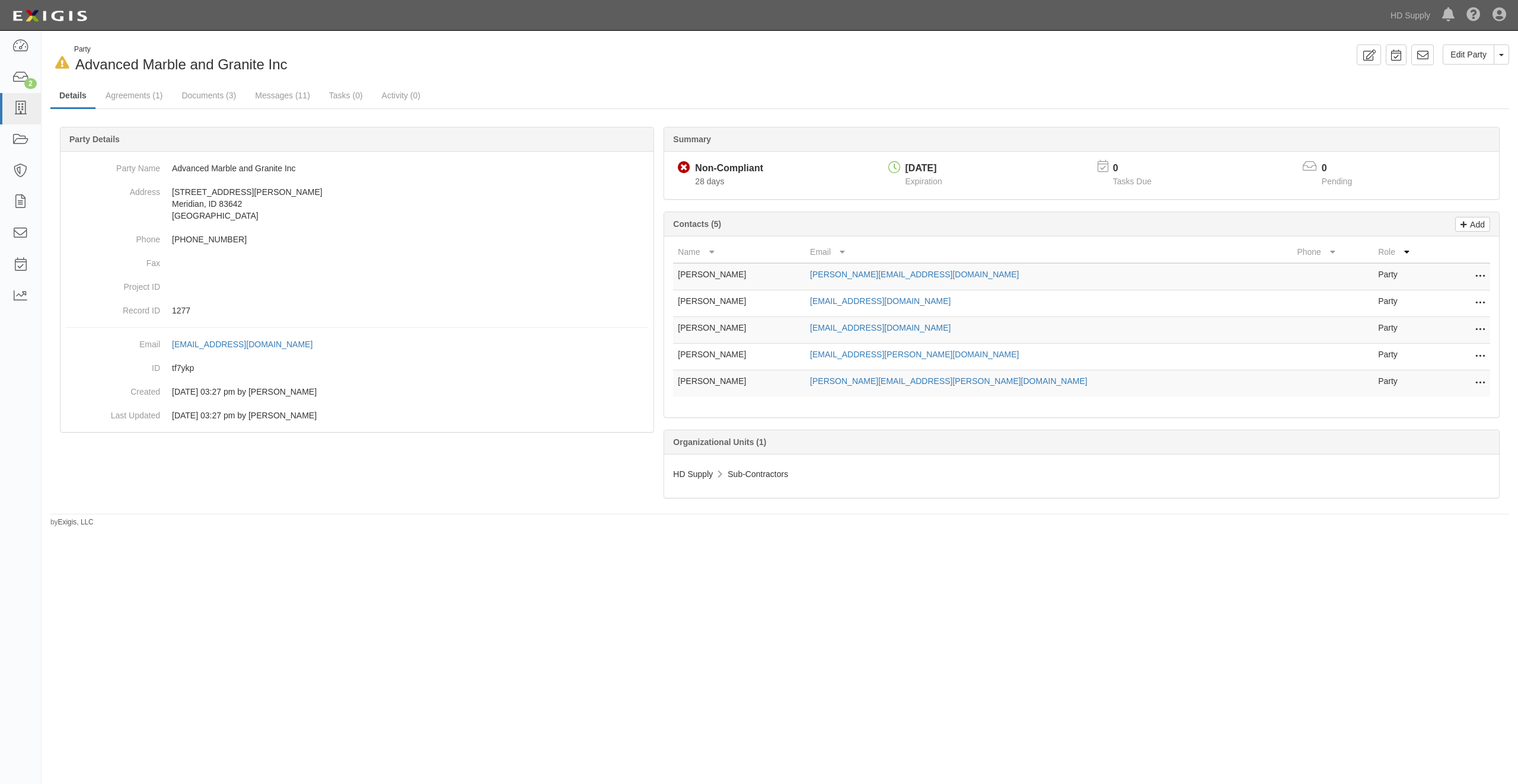 scroll, scrollTop: 0, scrollLeft: 0, axis: both 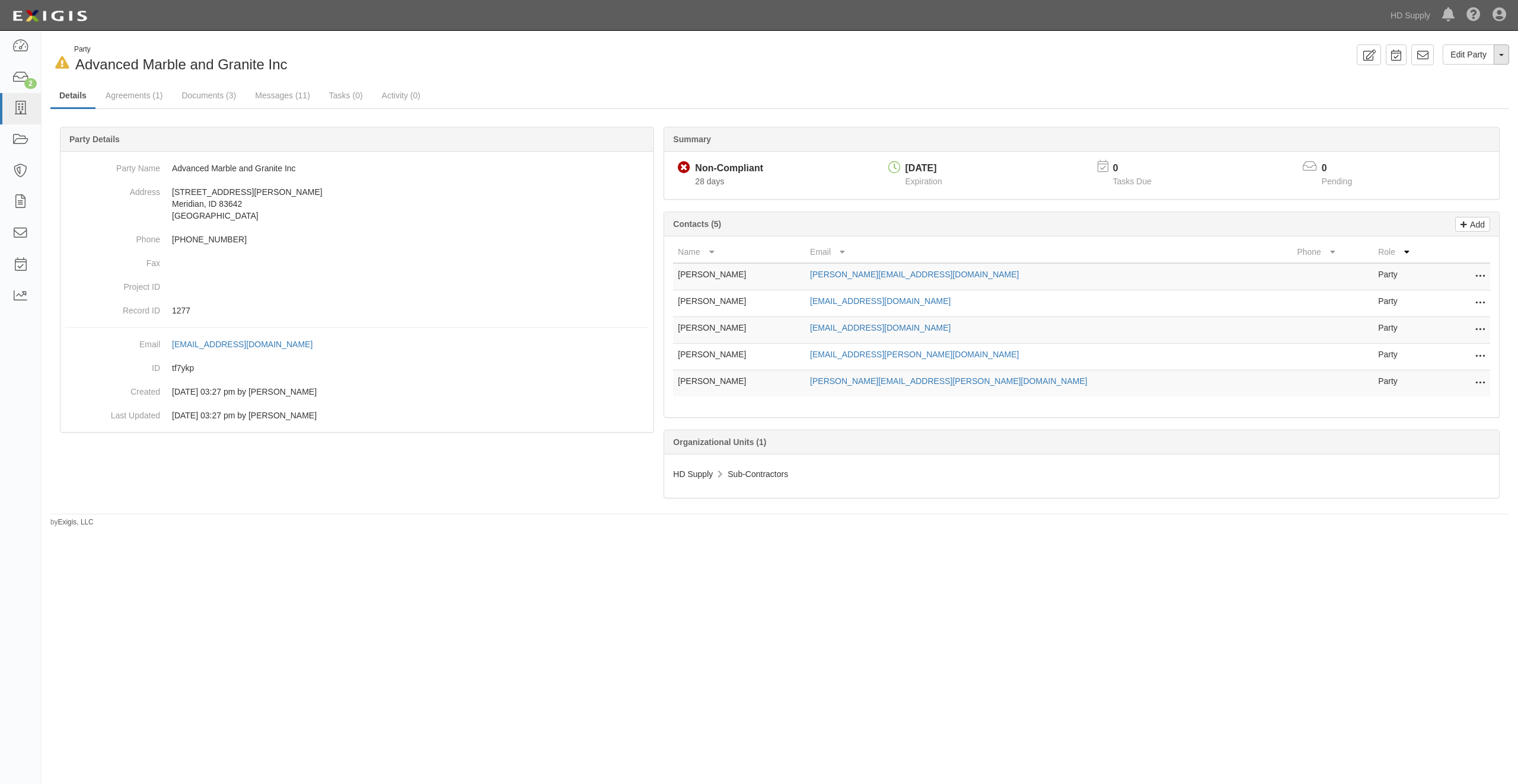 click at bounding box center (1501, 55) 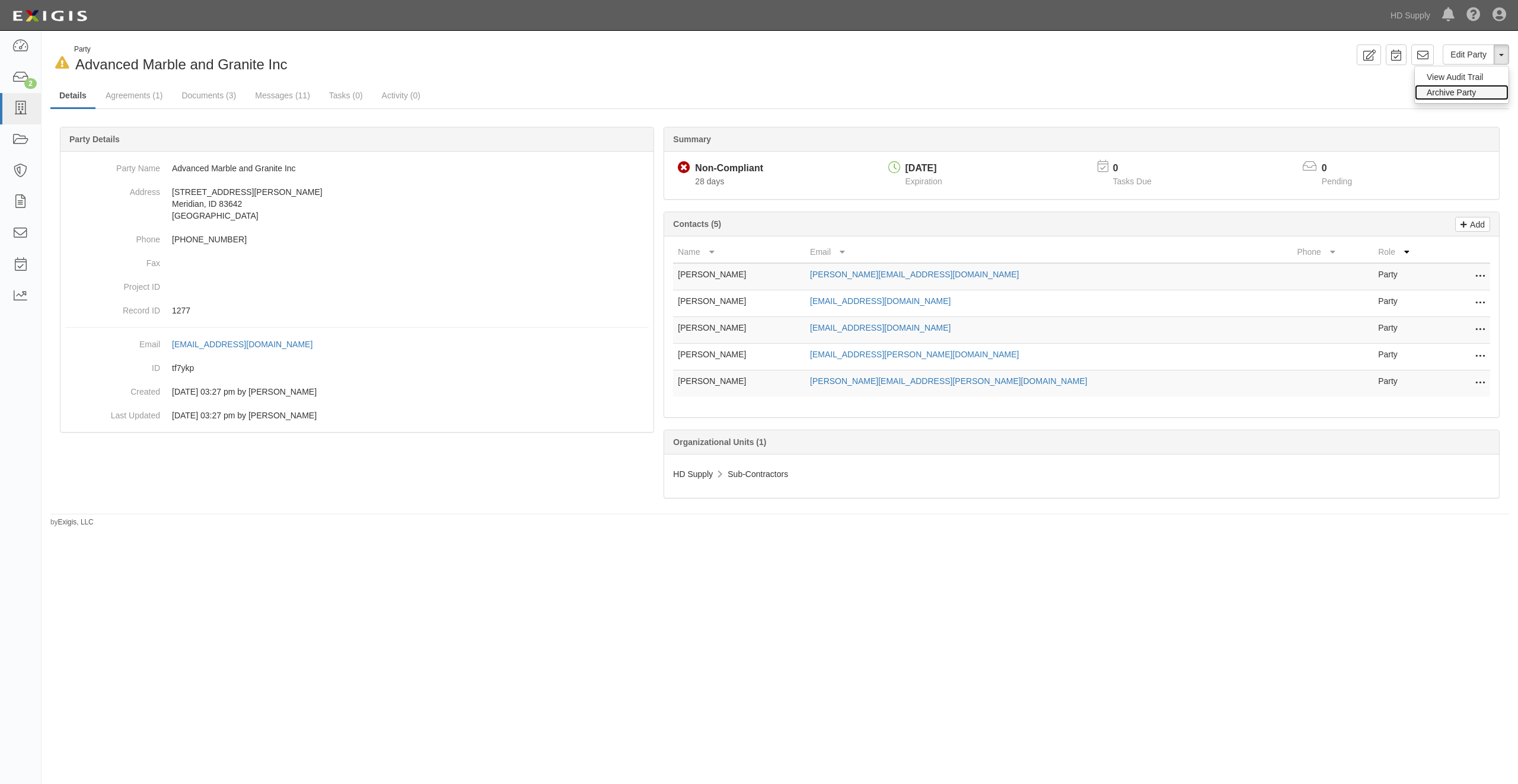 click on "Archive Party" at bounding box center [1462, 92] 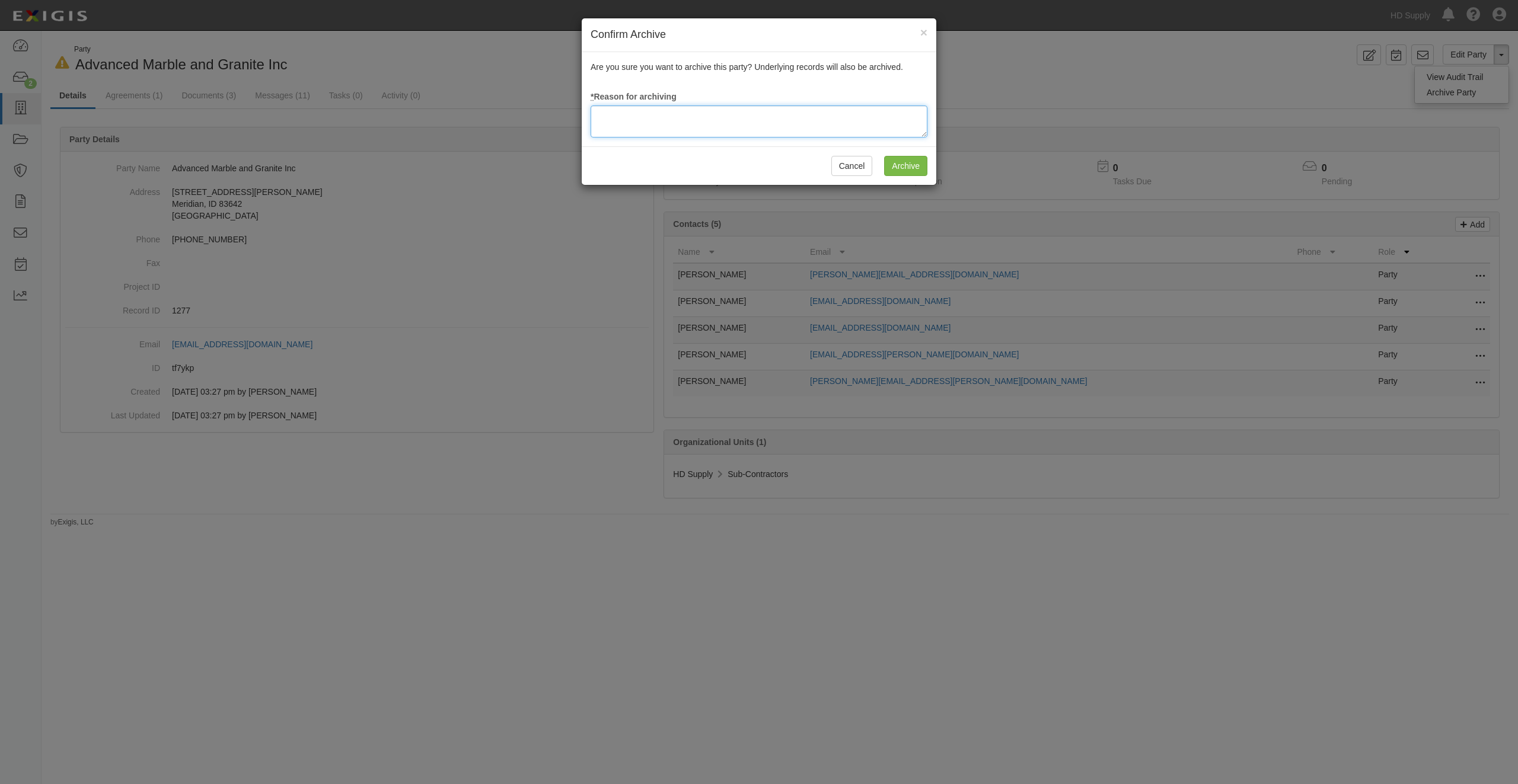 drag, startPoint x: 649, startPoint y: 111, endPoint x: 651, endPoint y: 104, distance: 7.28011 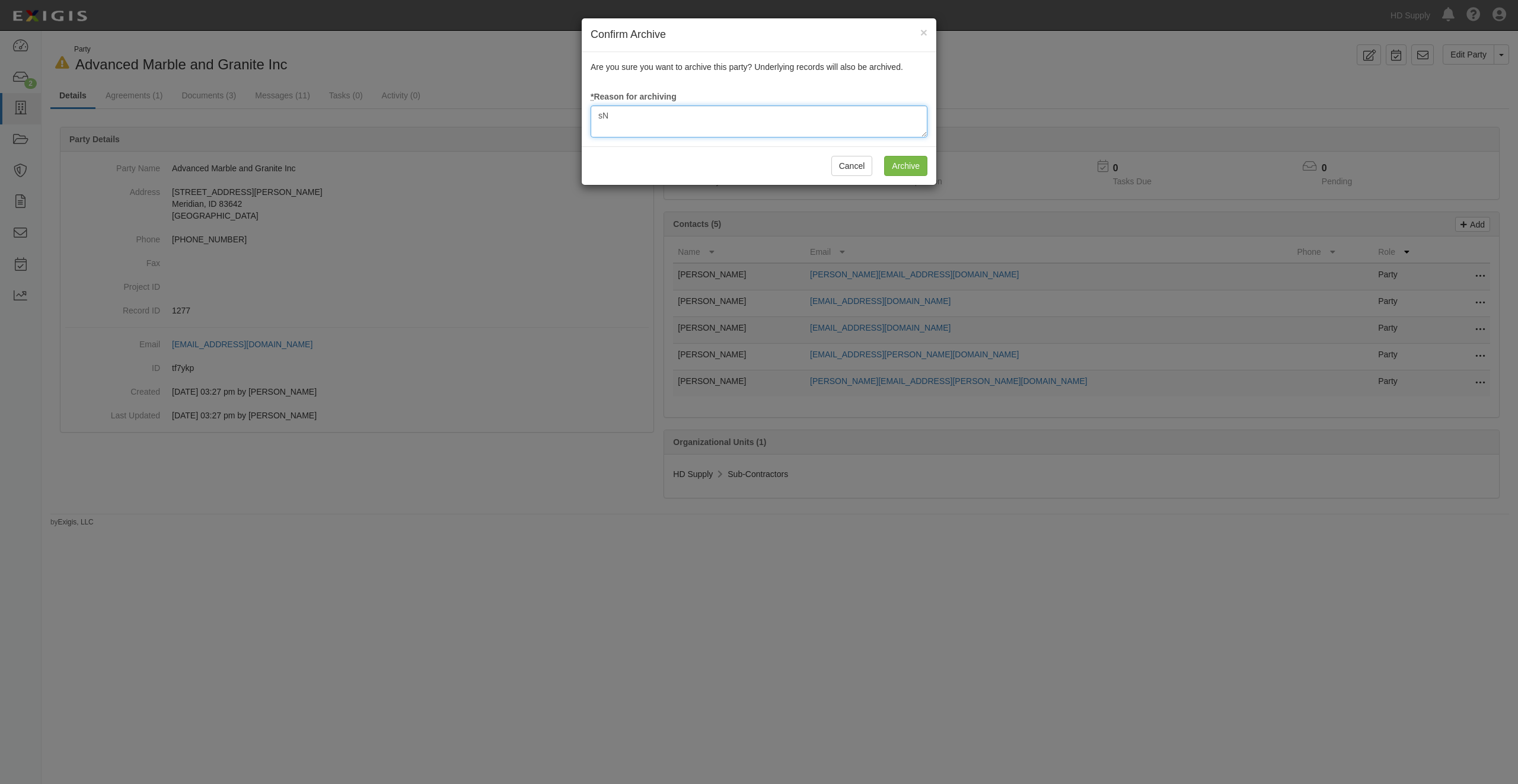 type on "s" 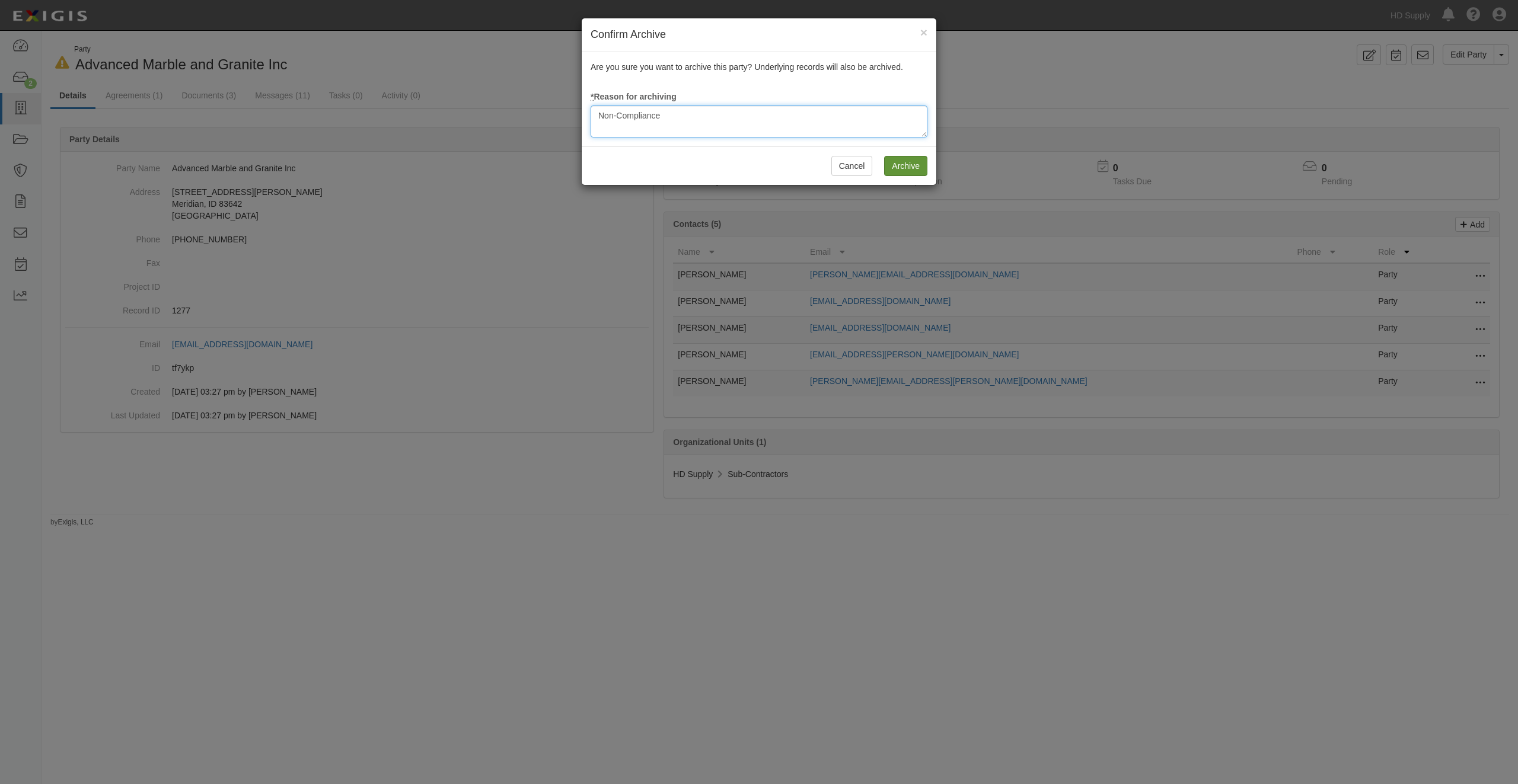 type on "Non-Compliance" 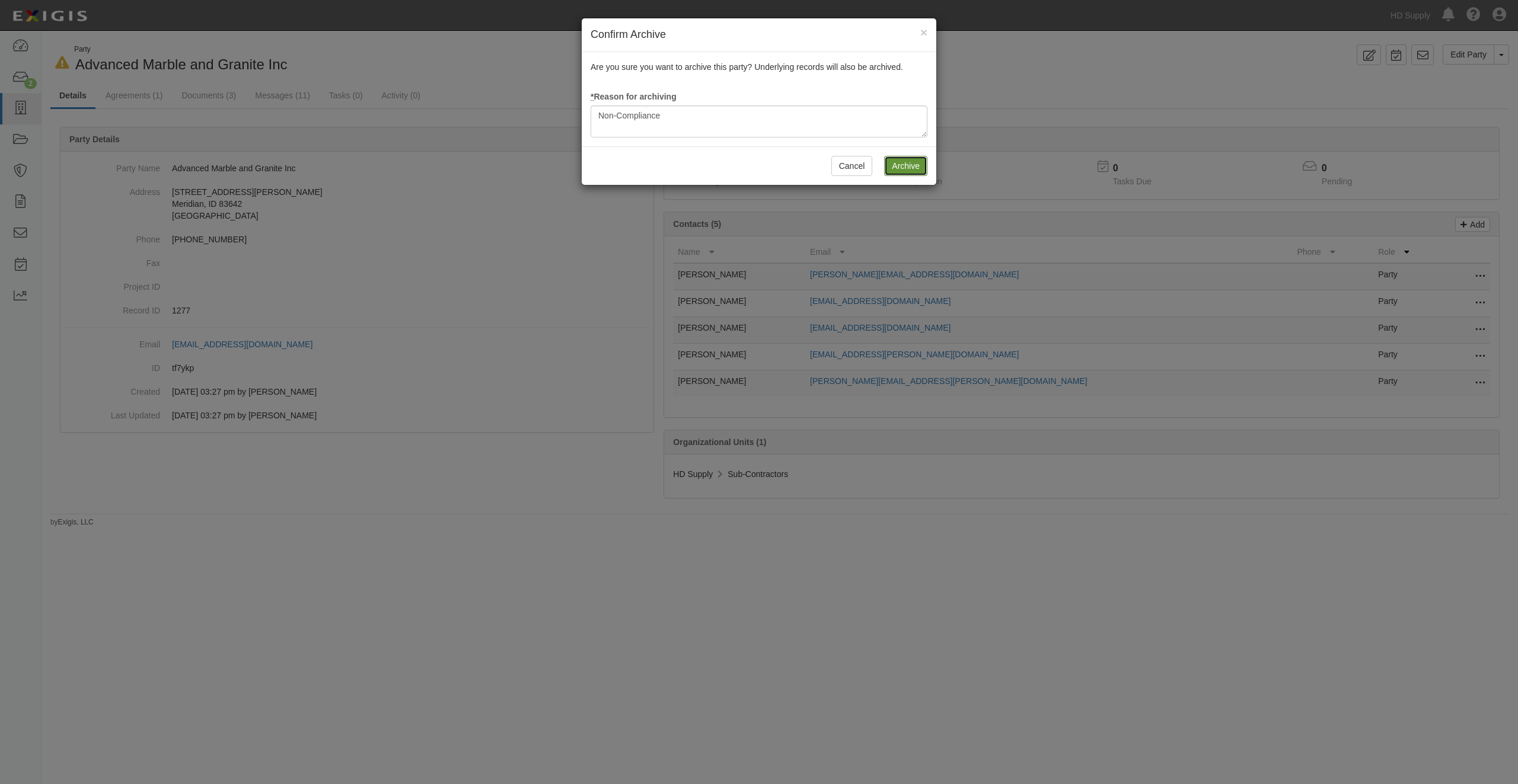 click on "Archive" at bounding box center [905, 166] 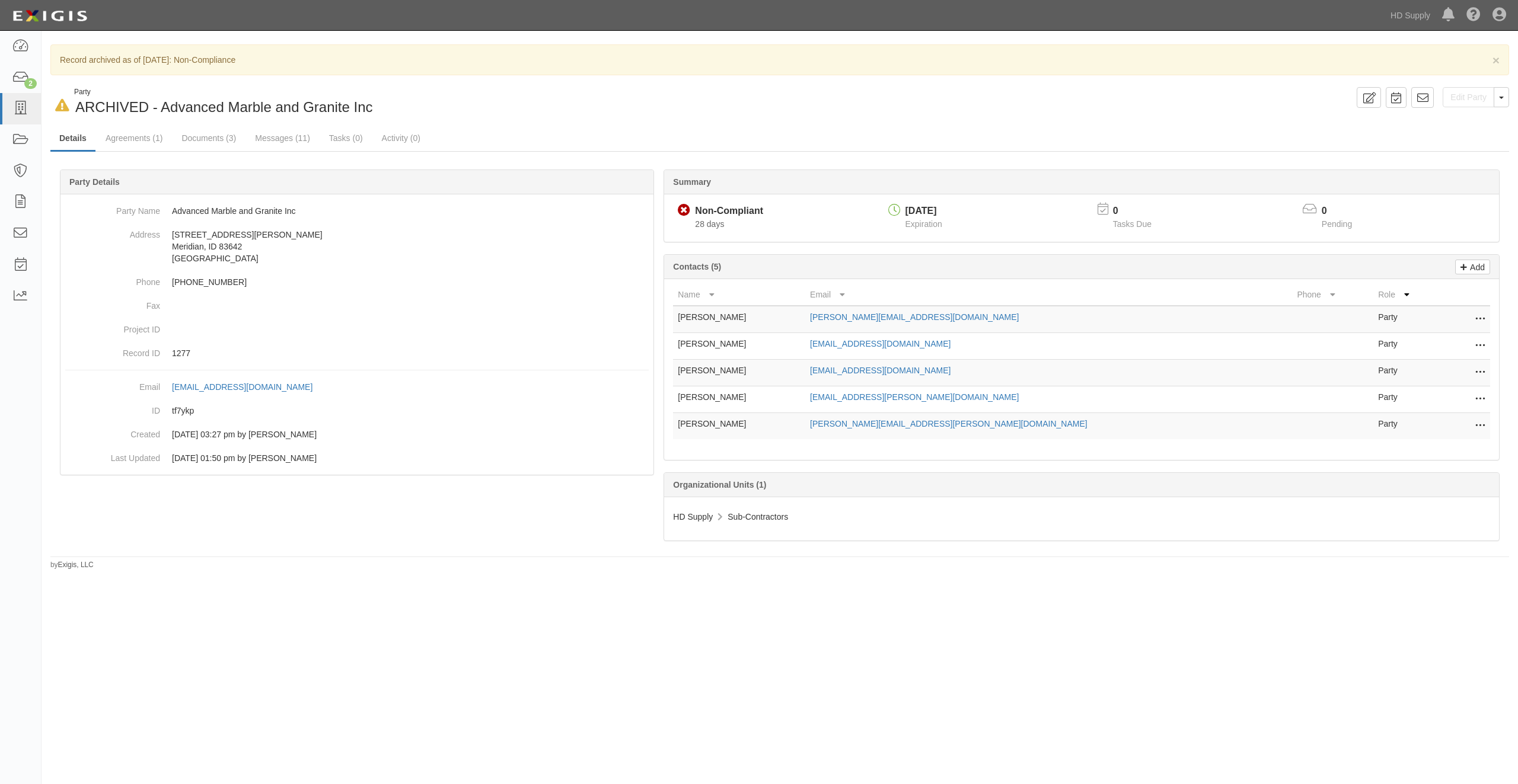 scroll, scrollTop: 0, scrollLeft: 0, axis: both 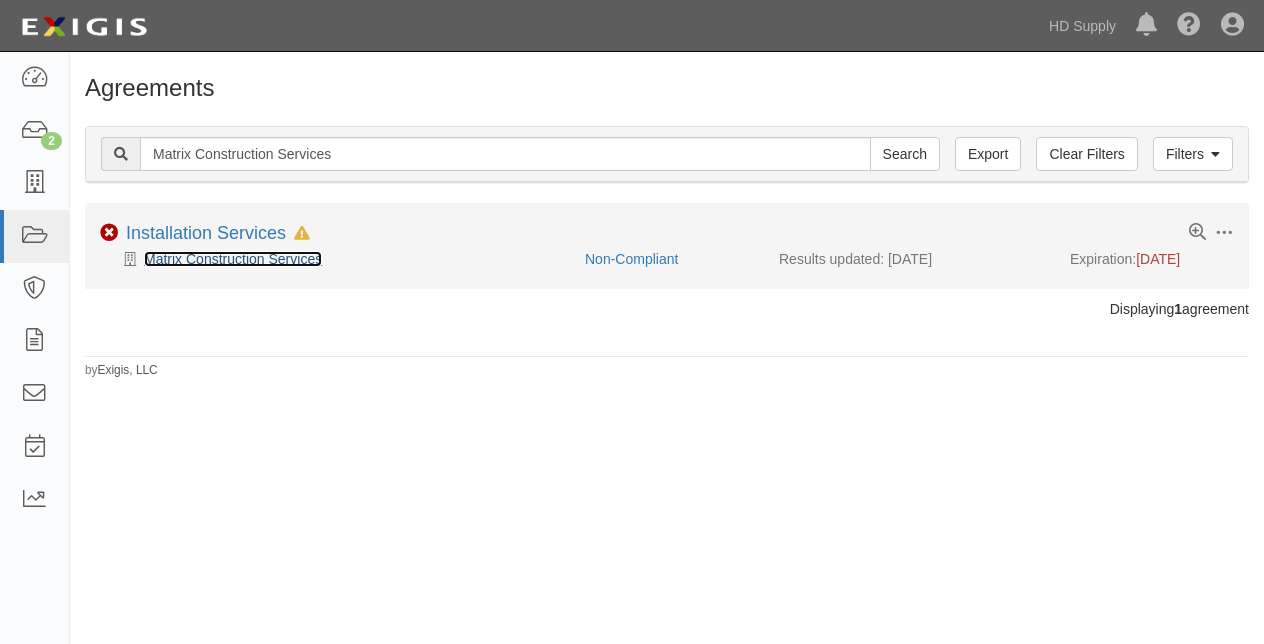 click on "Matrix Construction Services" at bounding box center (233, 259) 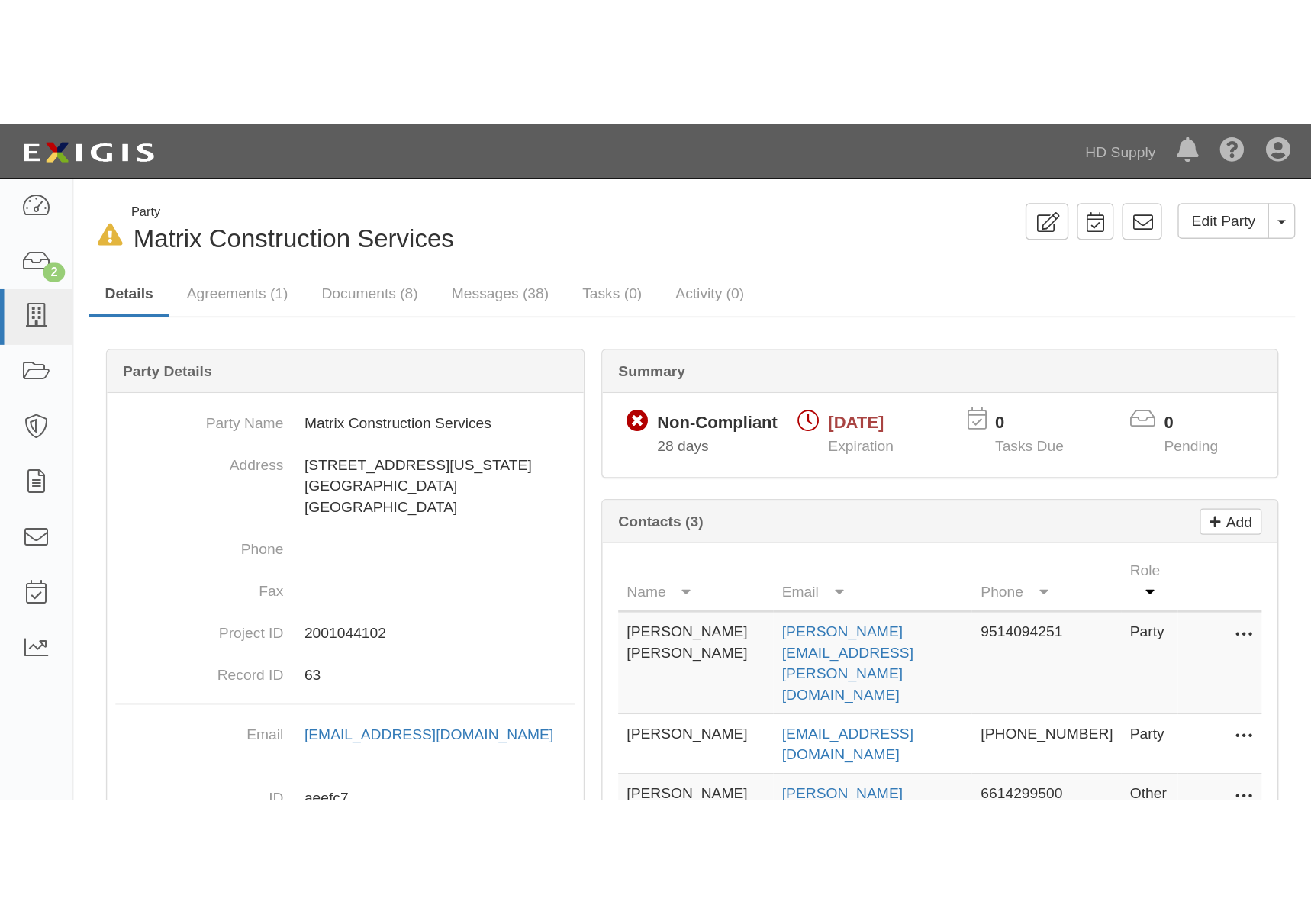 scroll, scrollTop: 0, scrollLeft: 0, axis: both 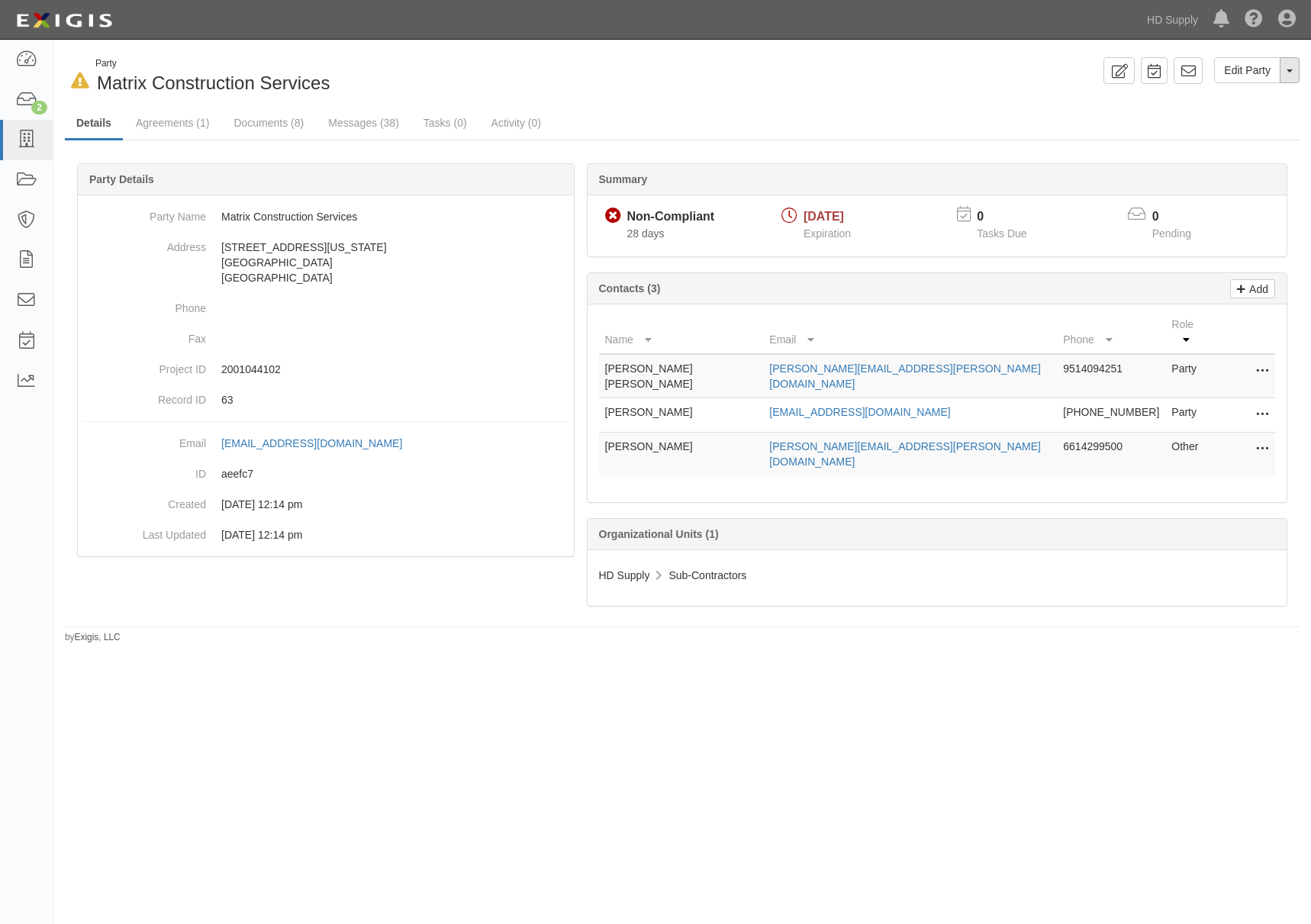 click on "Toggle Party Dropdown" at bounding box center [1290, 70] 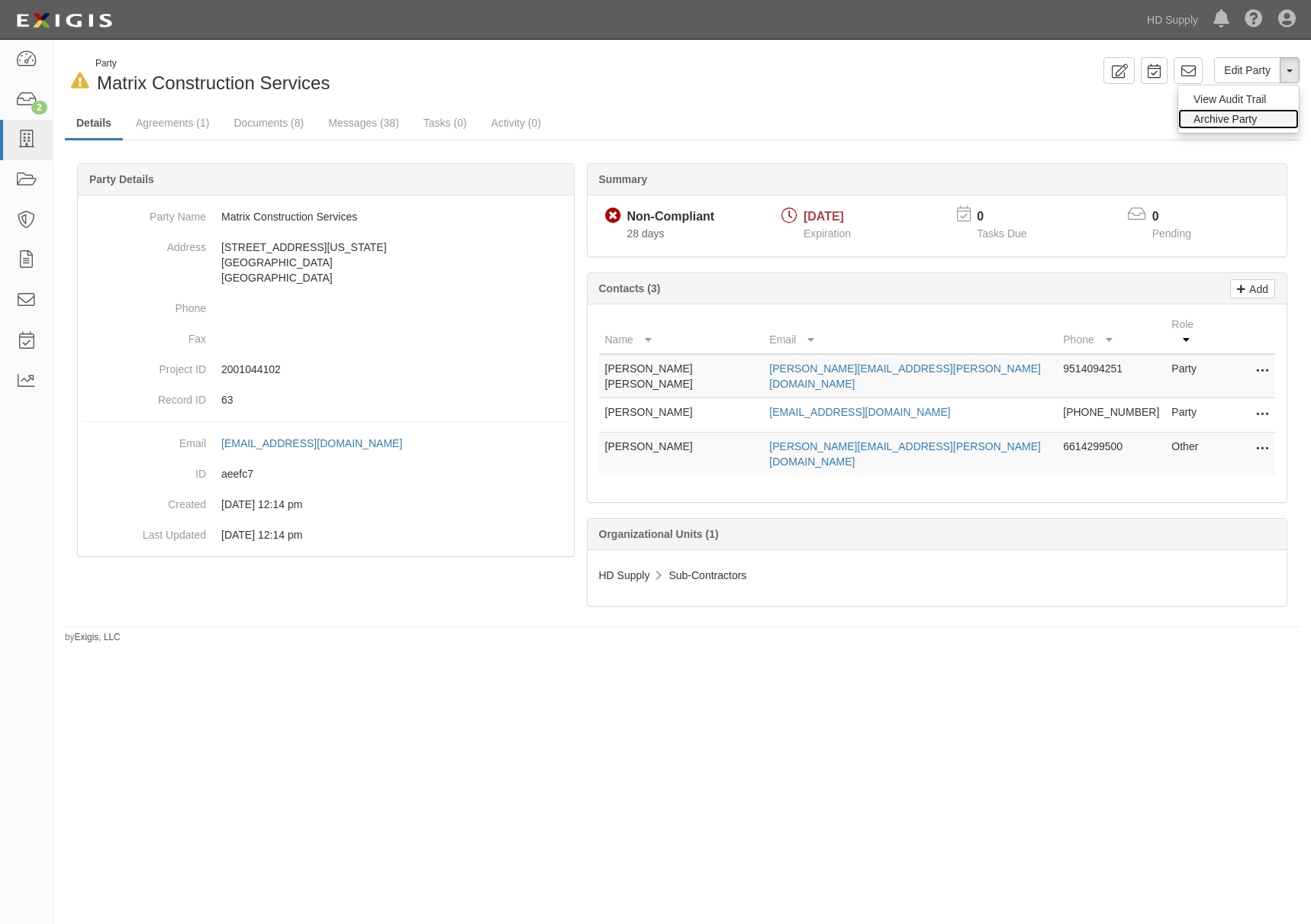 click on "Archive Party" at bounding box center (1239, 119) 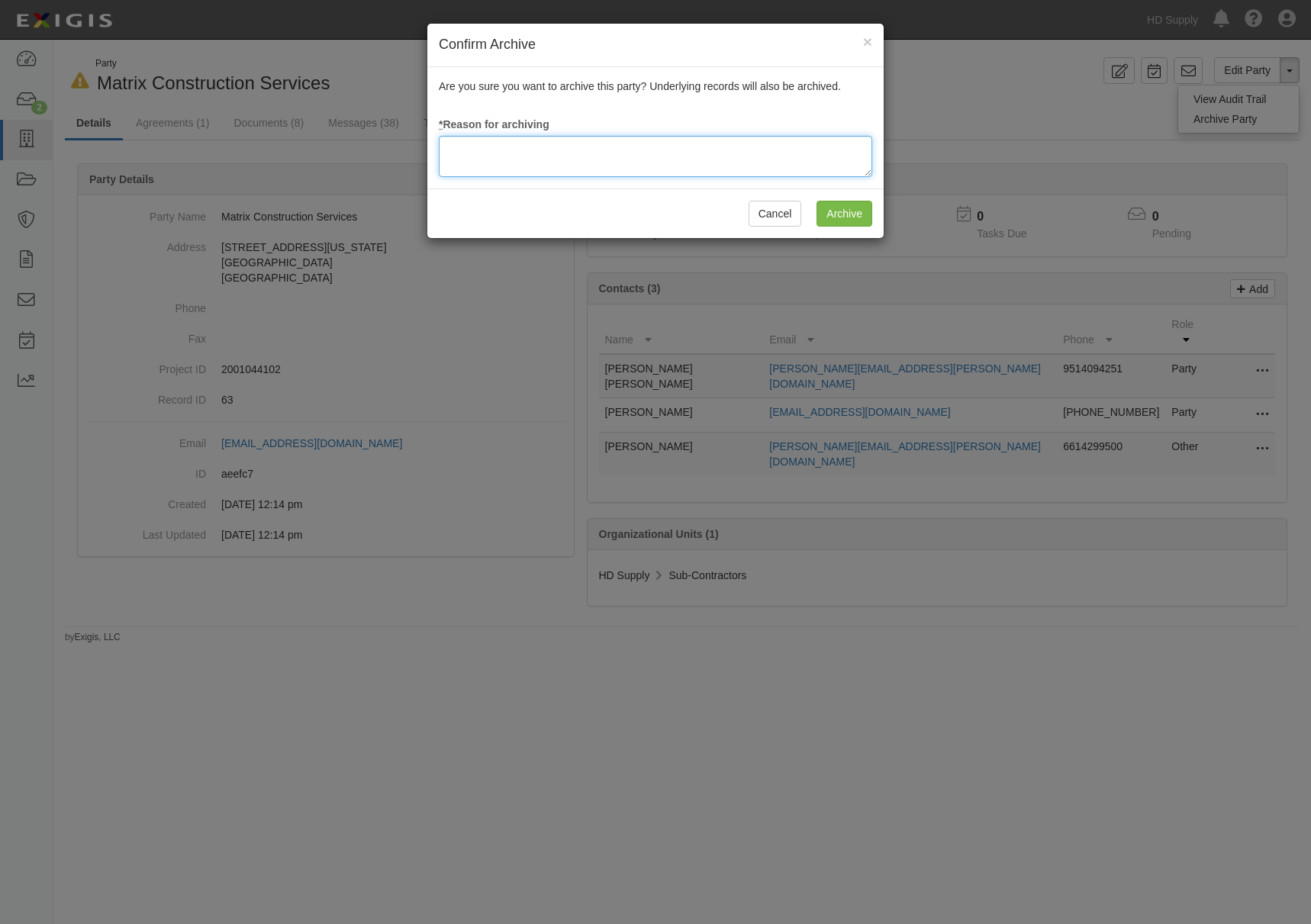 click at bounding box center [656, 156] 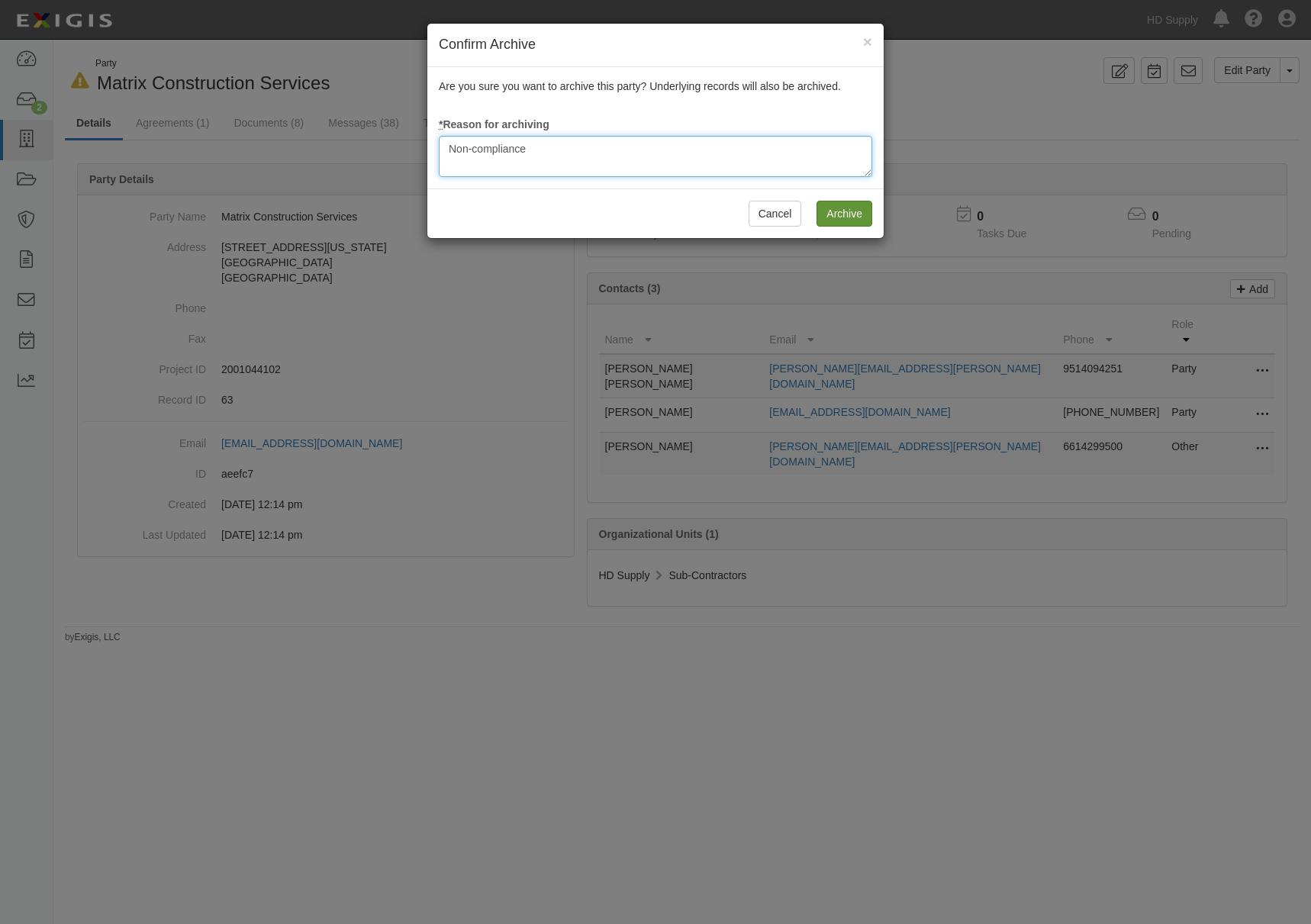 type on "Non-compliance" 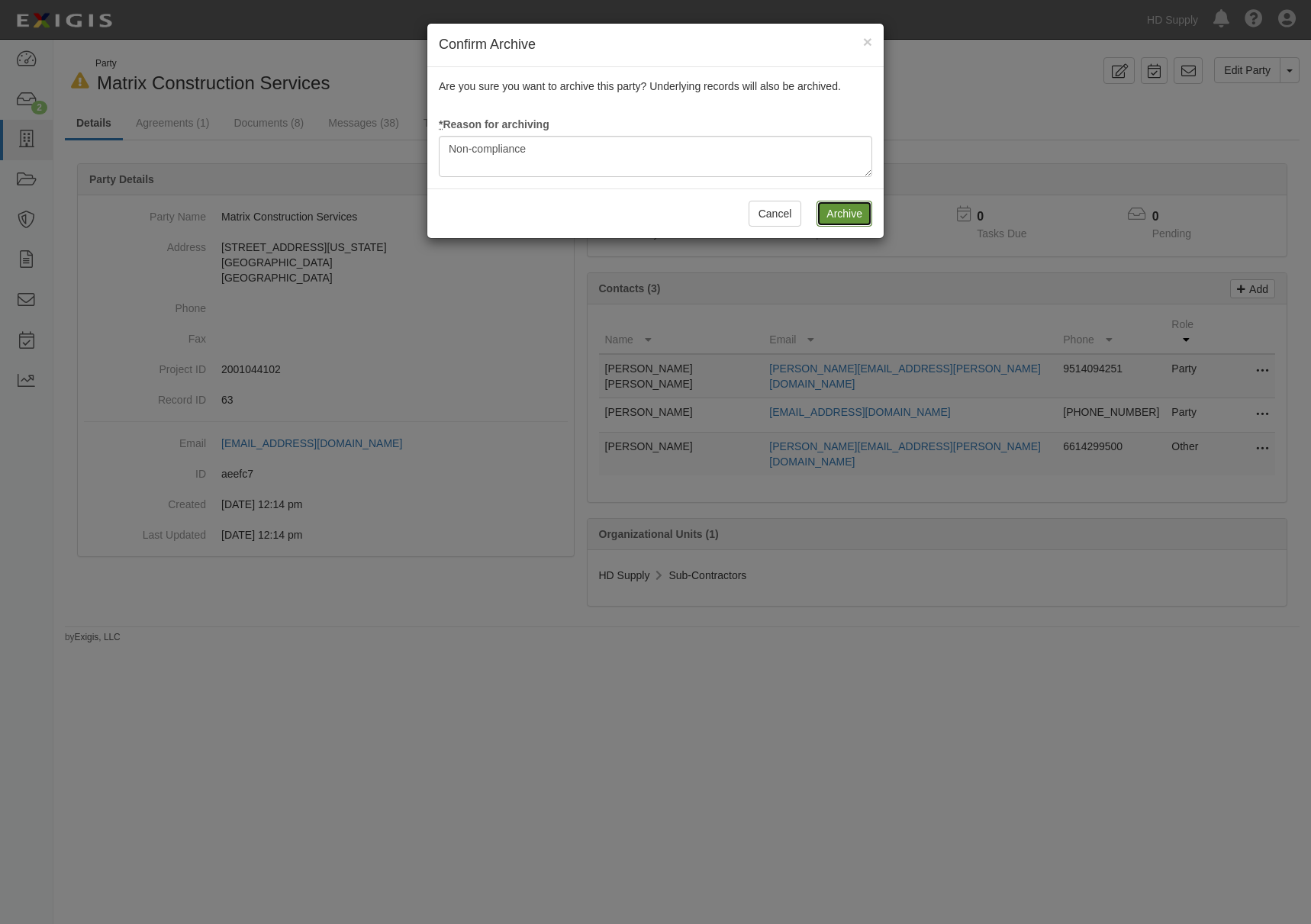 click on "Archive" at bounding box center [844, 214] 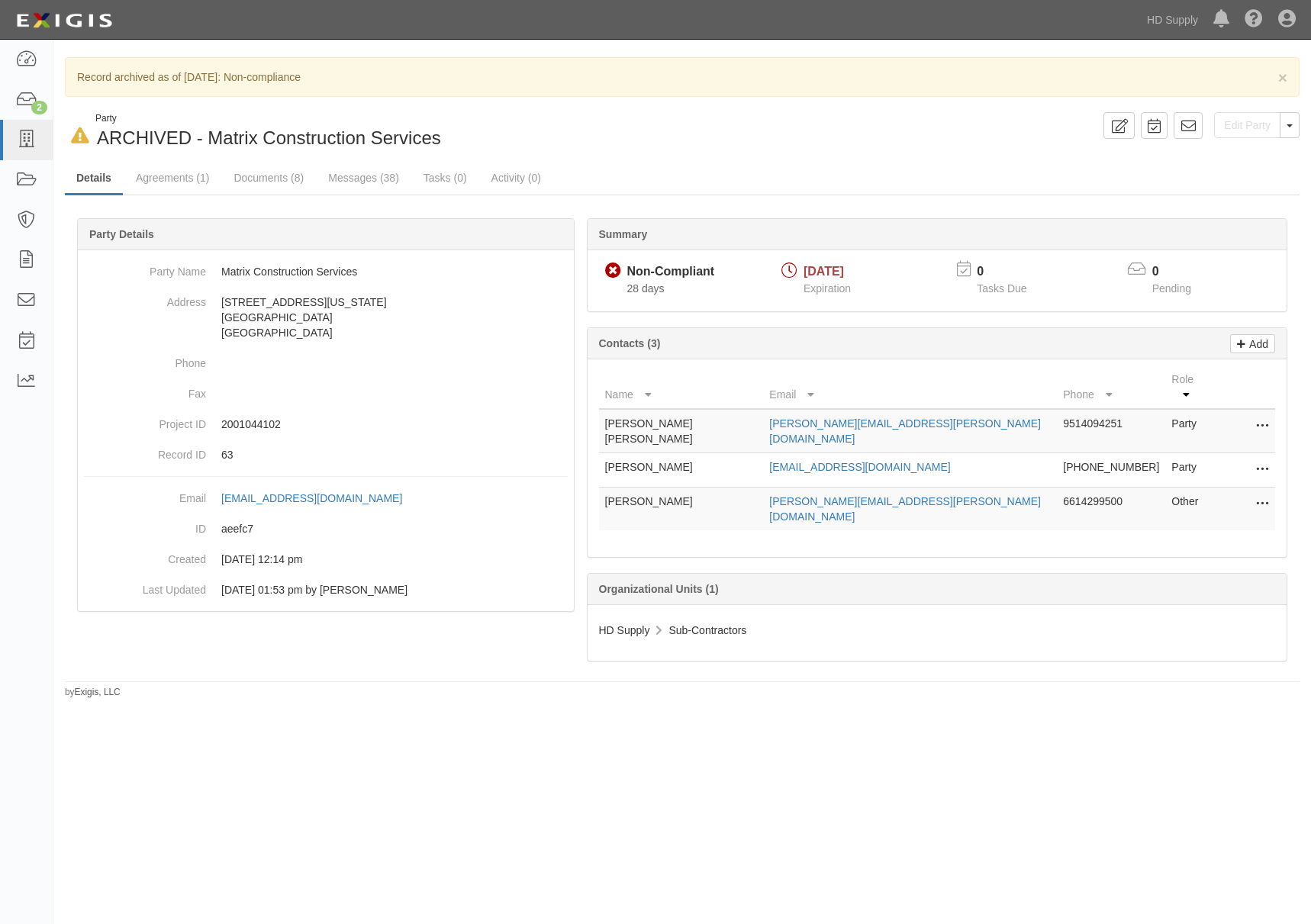scroll, scrollTop: 0, scrollLeft: 0, axis: both 